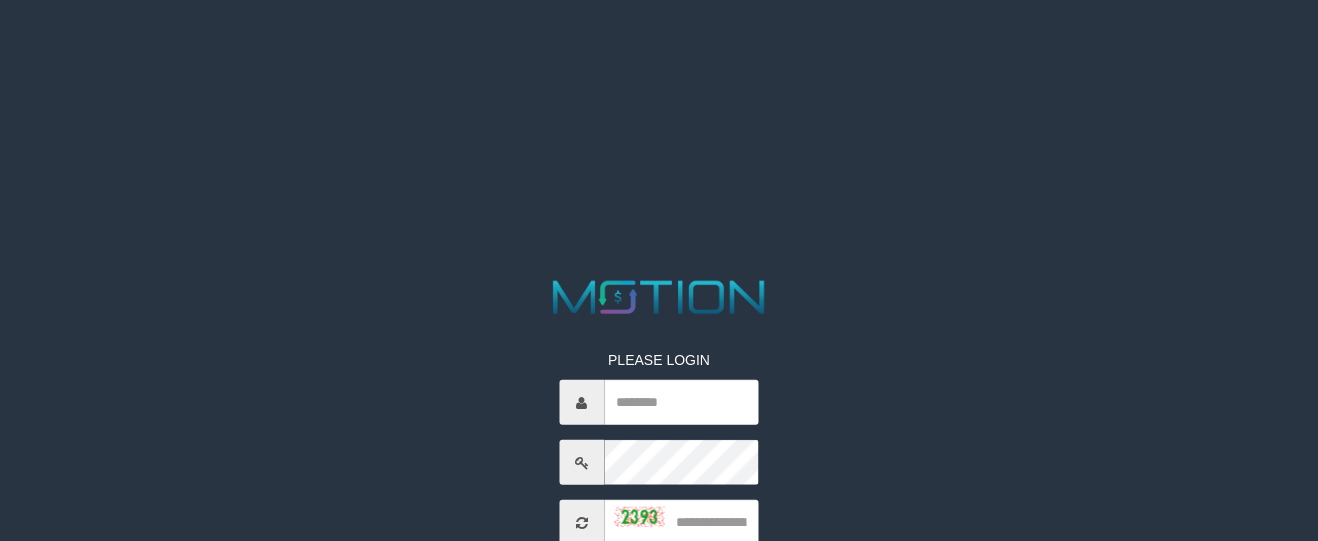 scroll, scrollTop: 285, scrollLeft: 0, axis: vertical 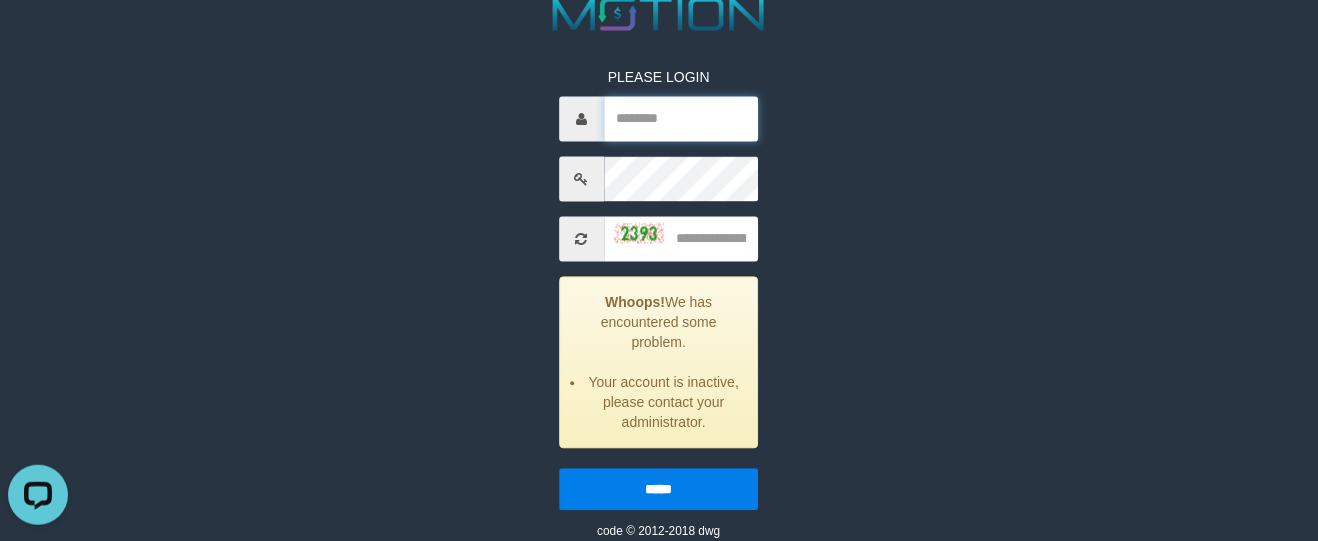 type on "*****" 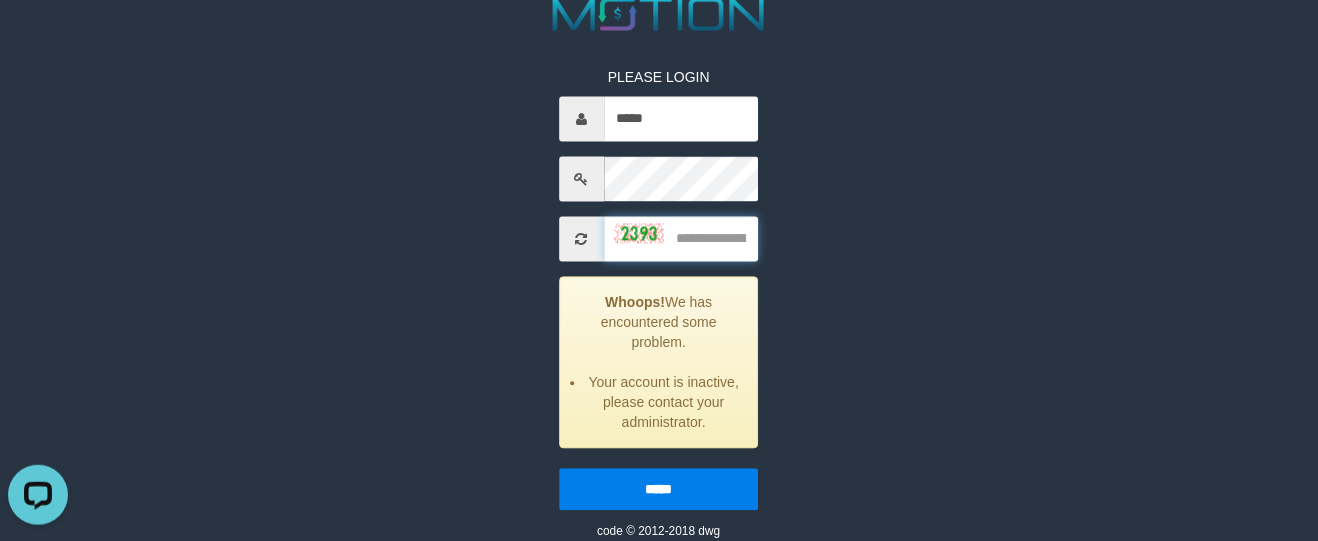 click at bounding box center [681, 239] 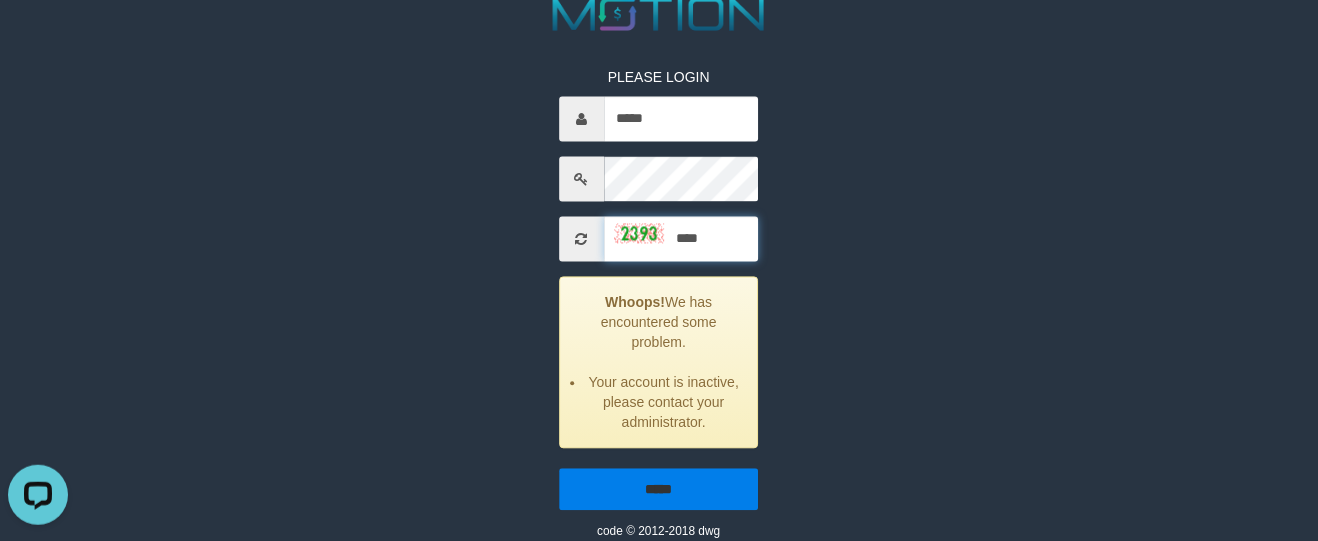 type on "****" 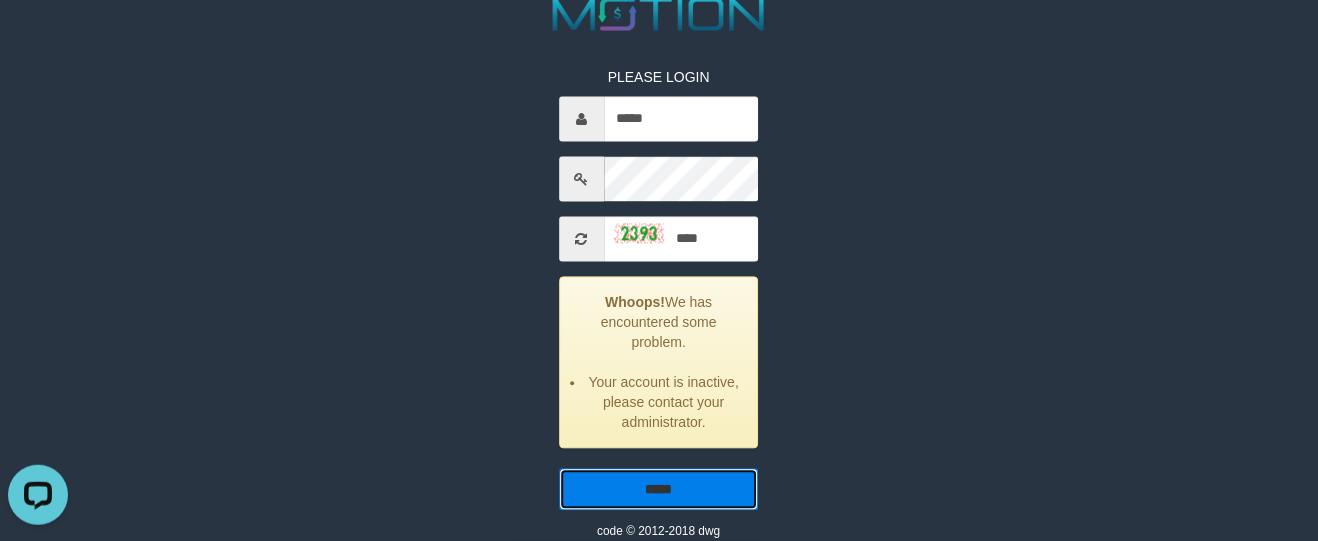click on "*****" at bounding box center (659, 490) 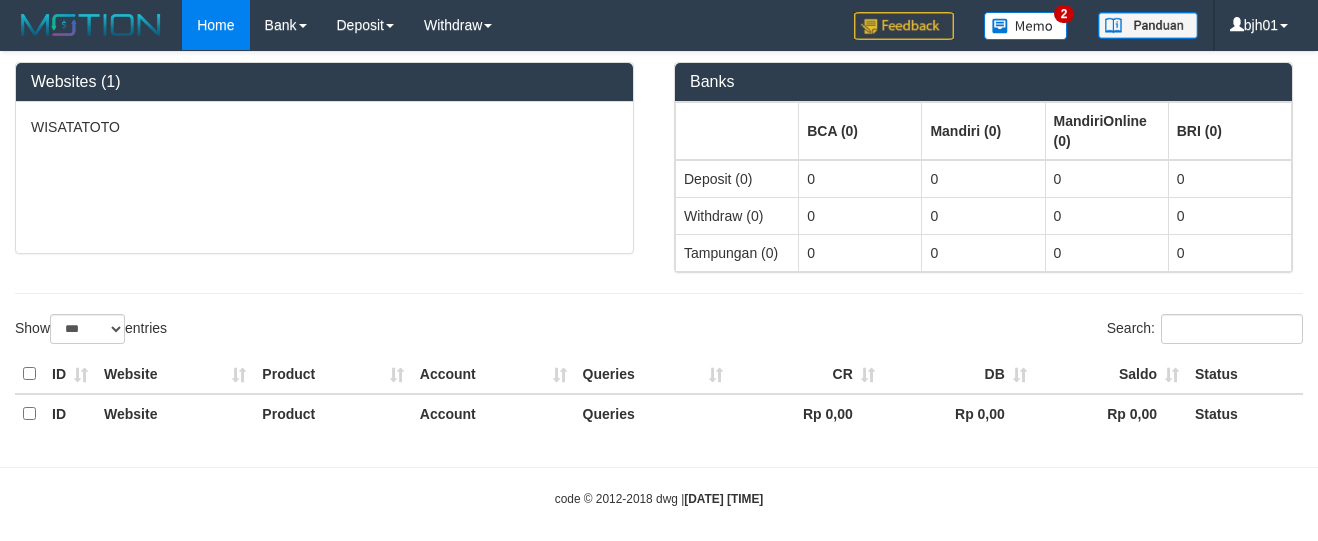 select on "***" 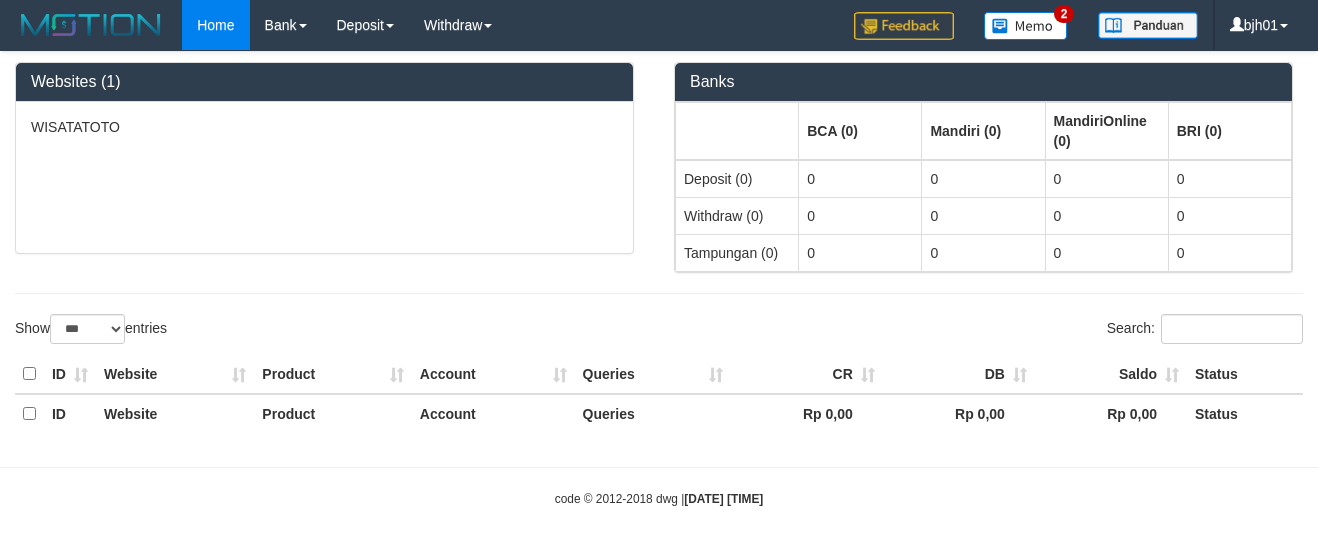 scroll, scrollTop: 0, scrollLeft: 0, axis: both 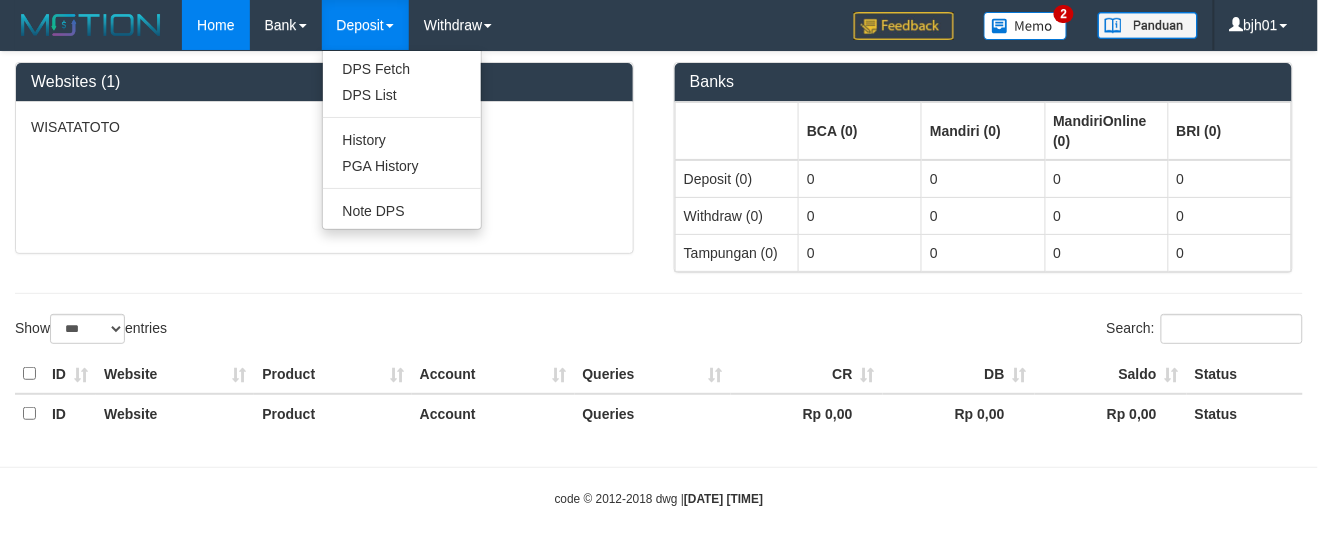 click on "Deposit" at bounding box center [365, 25] 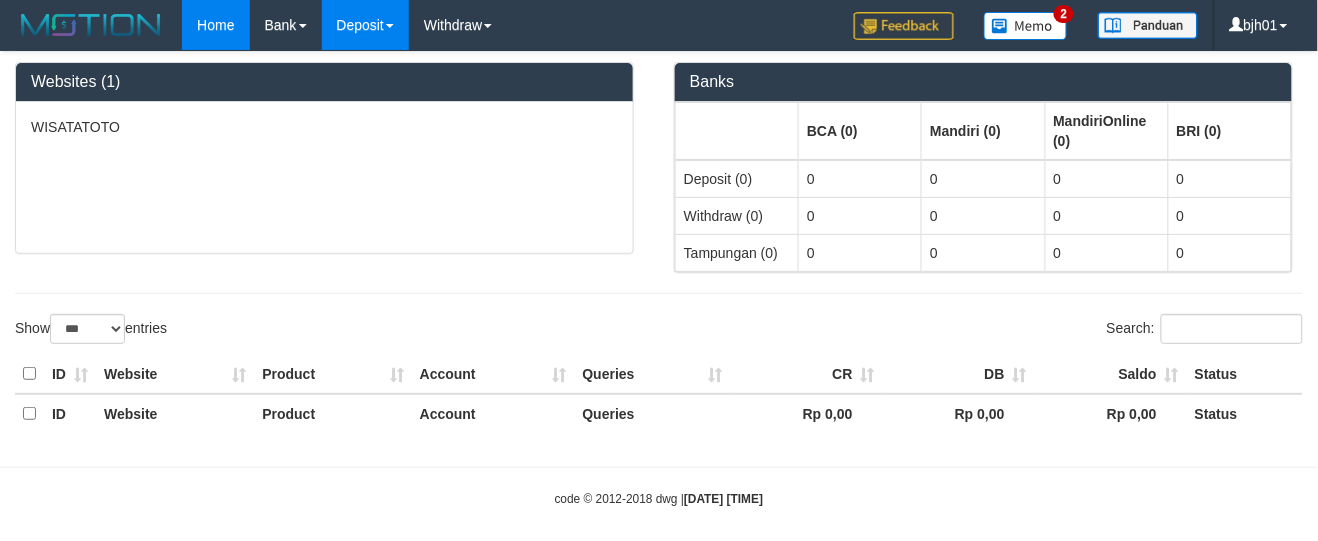 click on "Deposit" at bounding box center [365, 25] 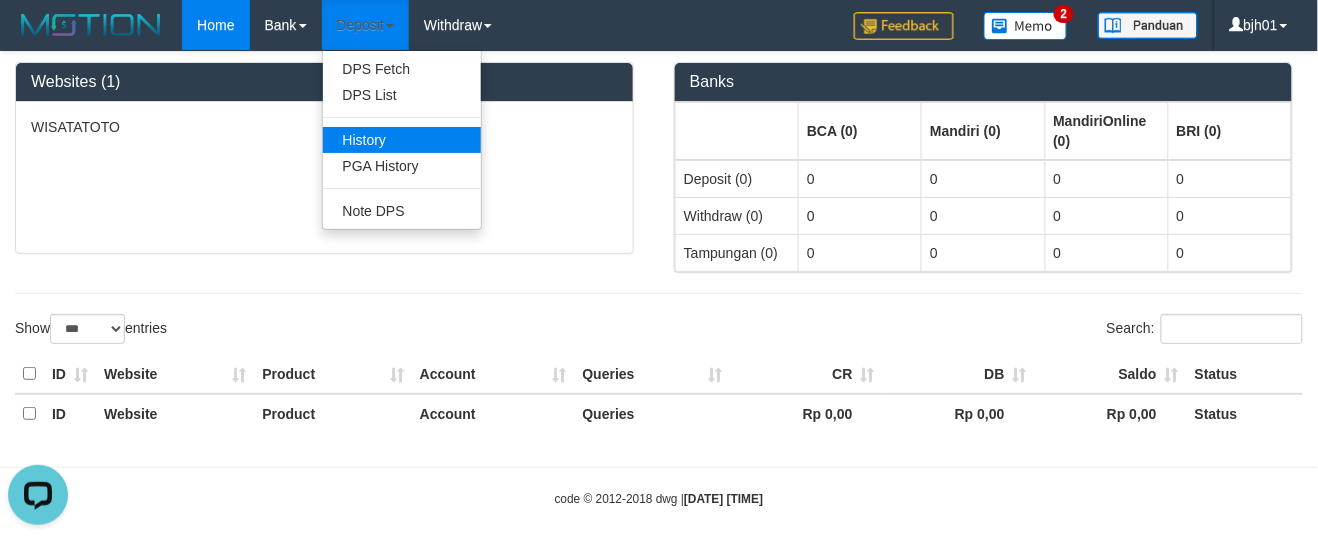 scroll, scrollTop: 0, scrollLeft: 0, axis: both 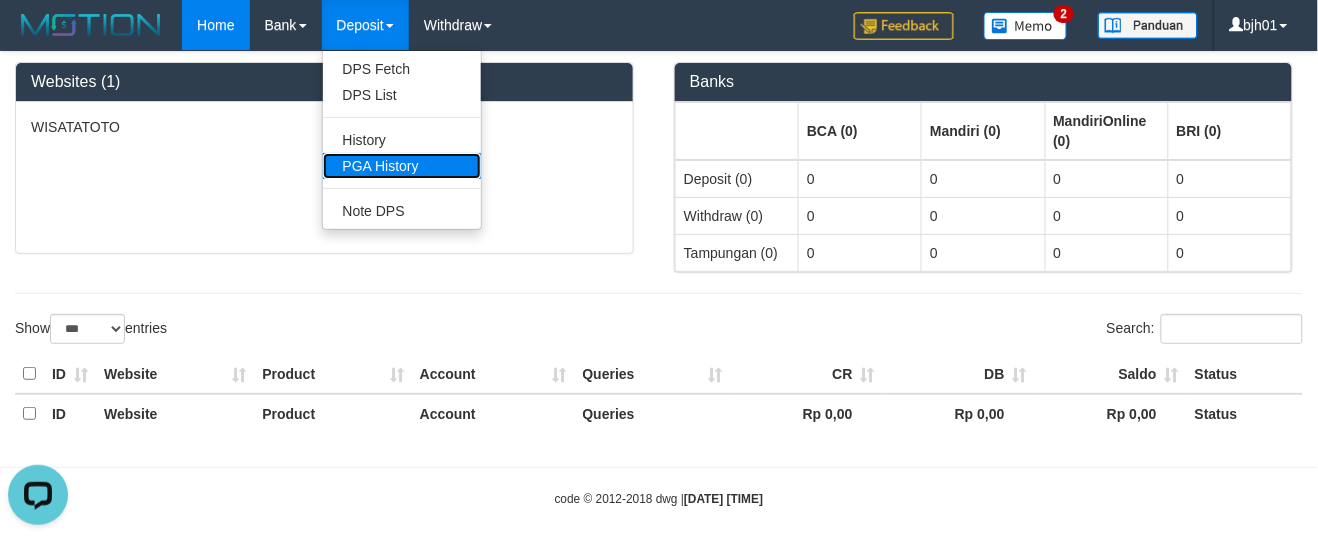 click on "PGA History" at bounding box center [402, 166] 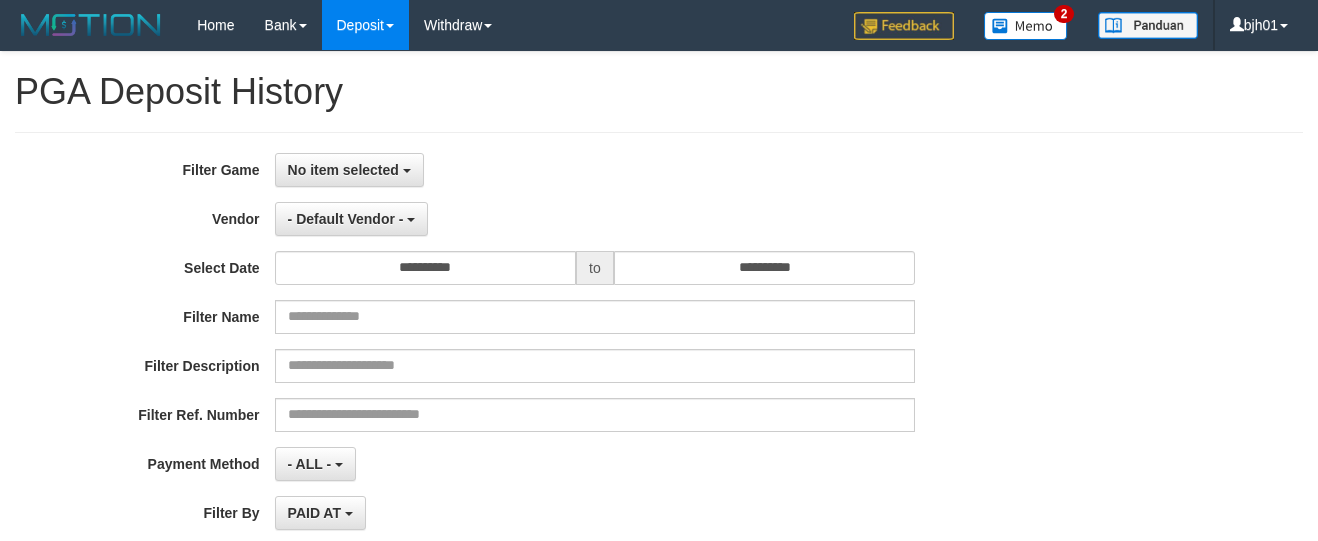select 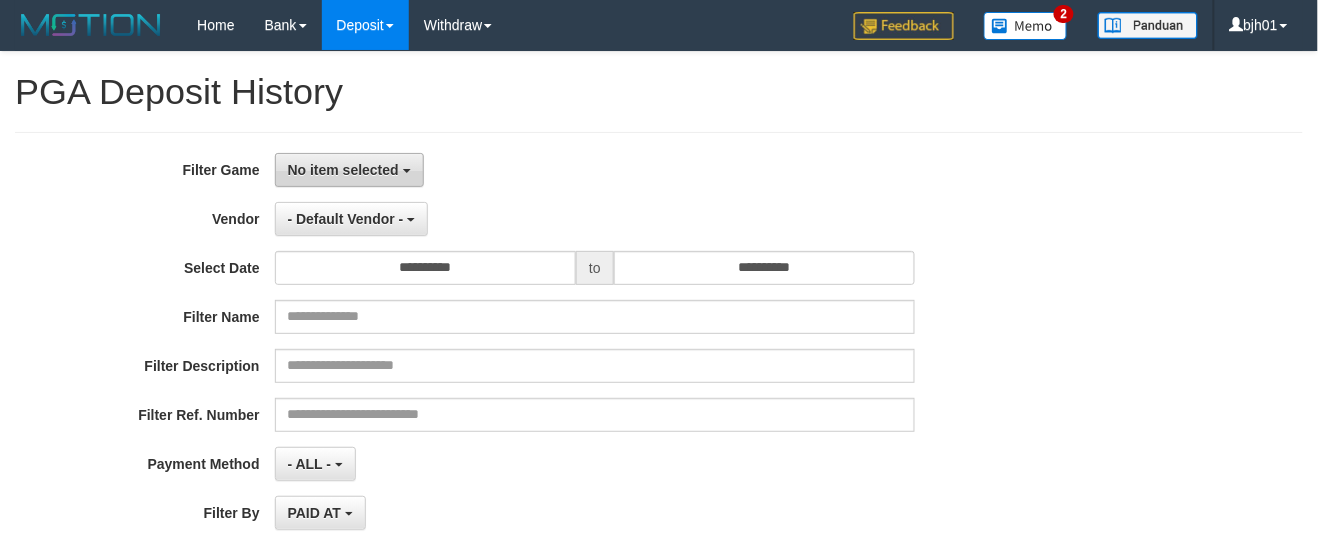 click on "No item selected" at bounding box center [343, 170] 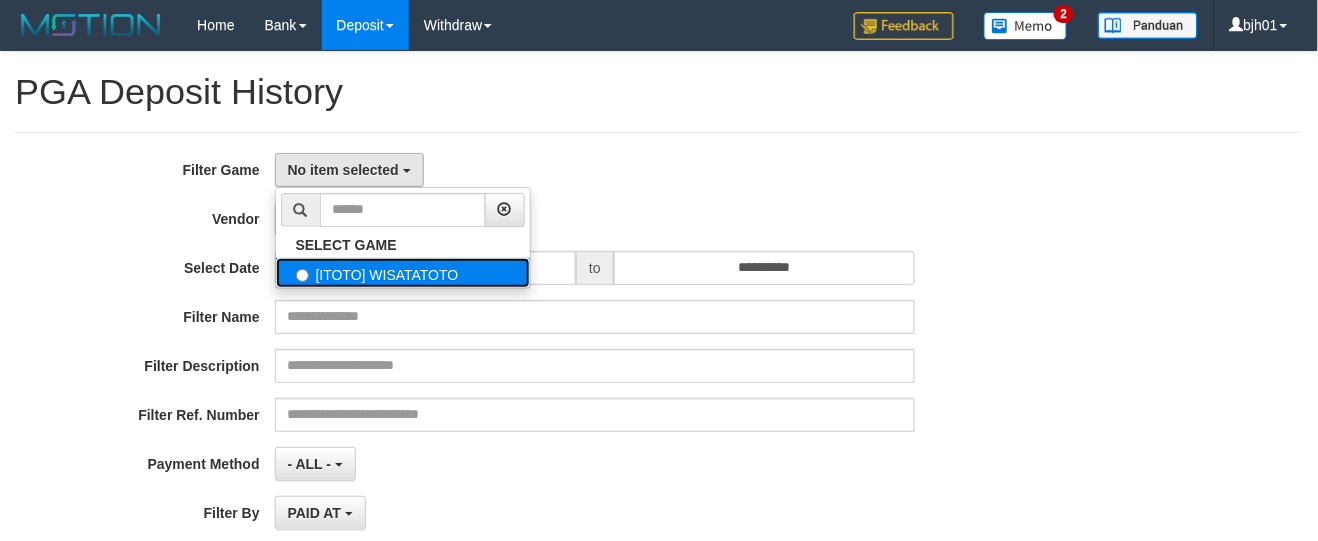 click on "[ITOTO] WISATATOTO" at bounding box center [403, 273] 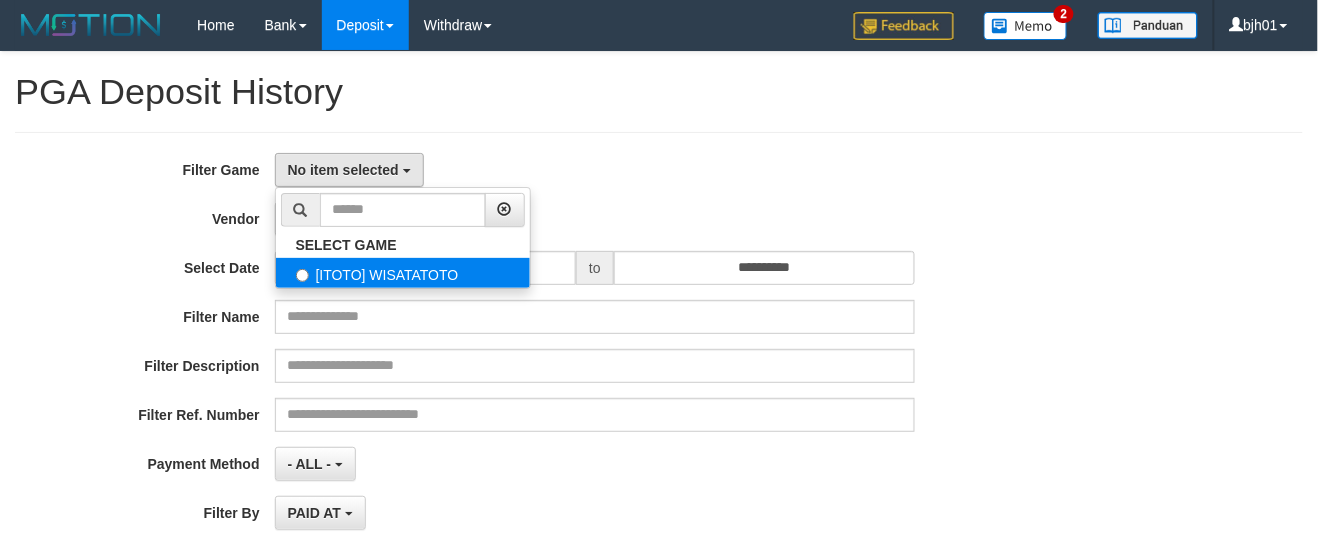 select on "****" 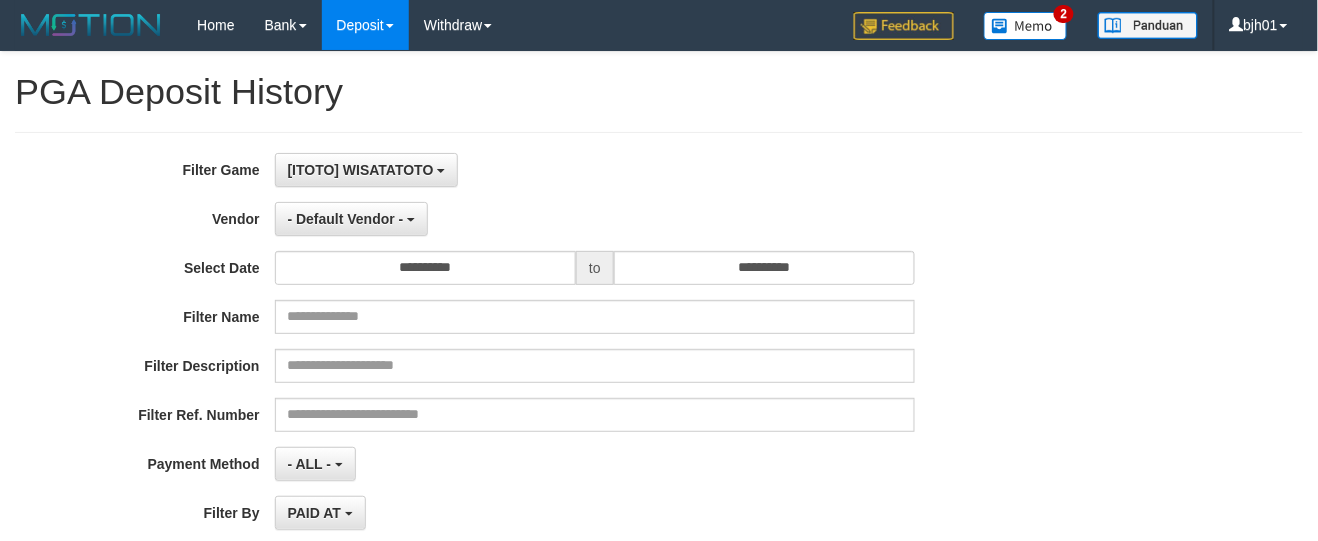 scroll, scrollTop: 17, scrollLeft: 0, axis: vertical 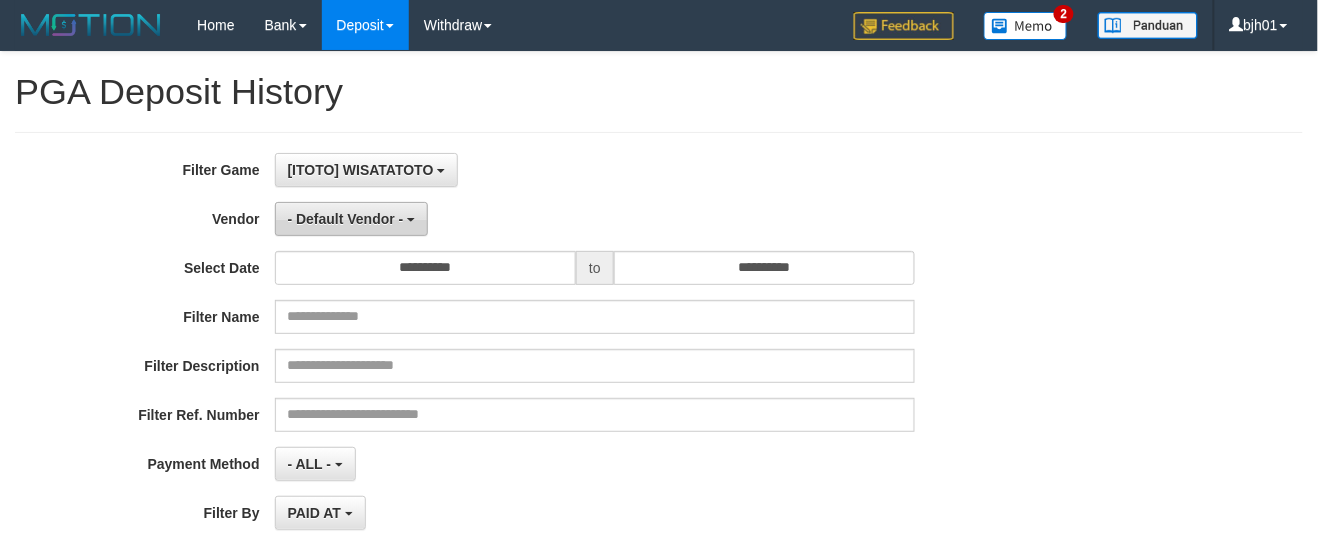 click on "- Default Vendor -" at bounding box center [346, 219] 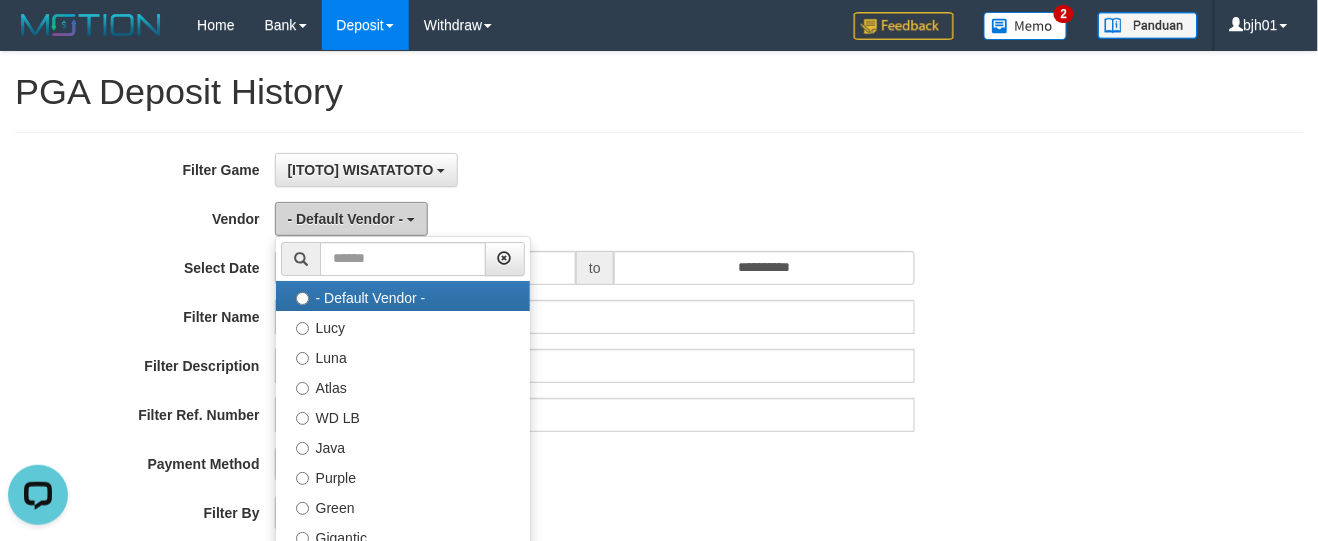 scroll, scrollTop: 0, scrollLeft: 0, axis: both 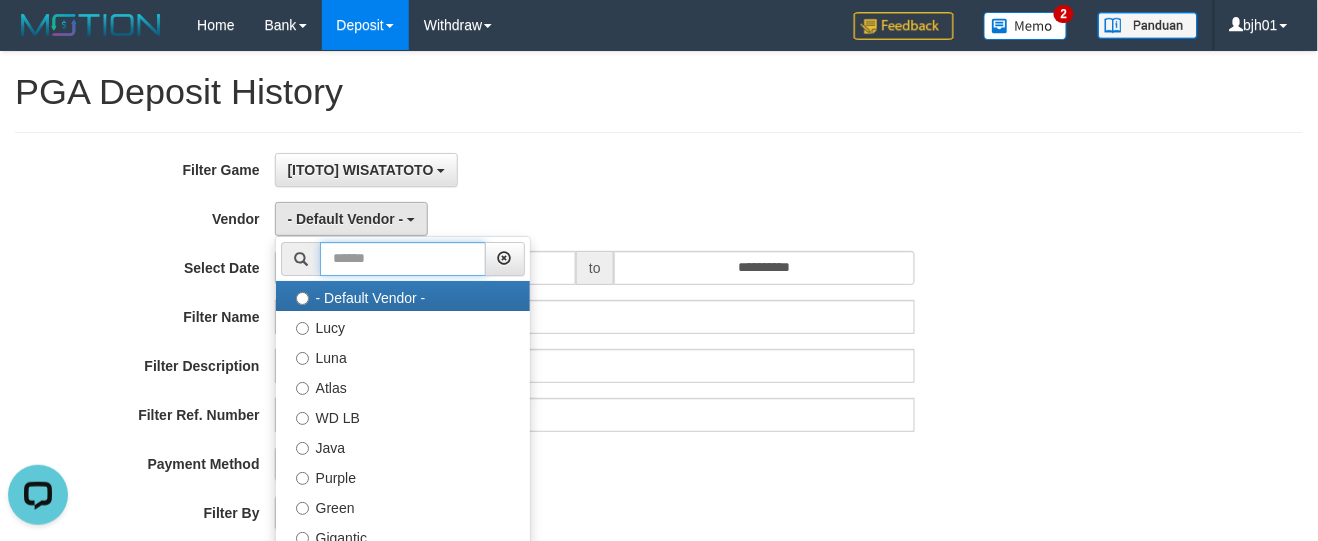 click at bounding box center [403, 259] 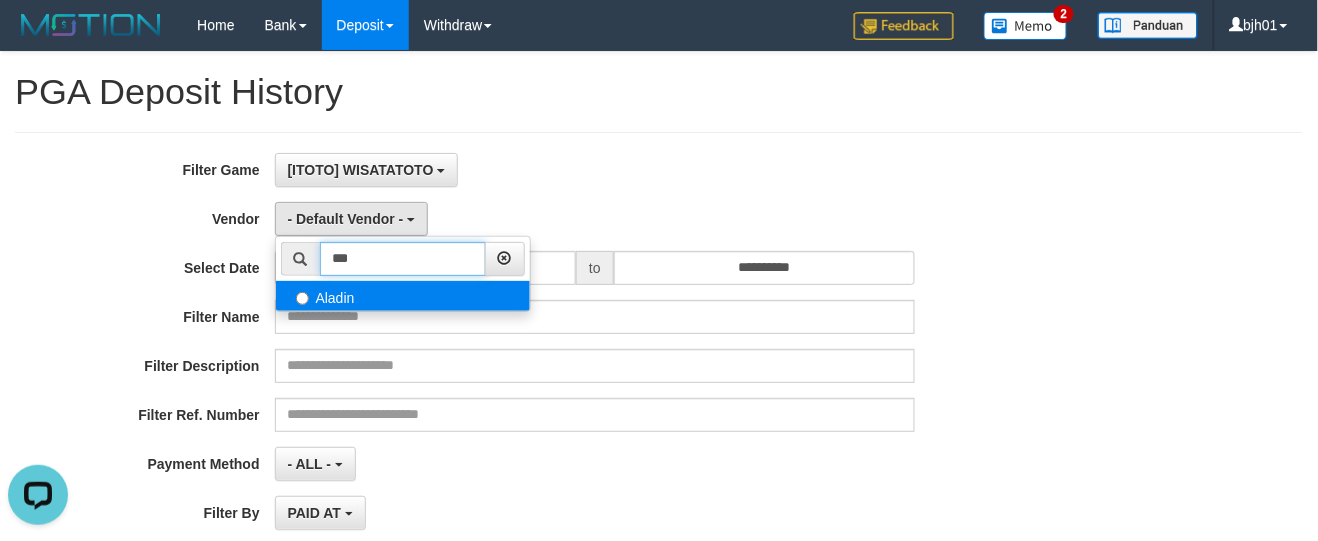 type on "***" 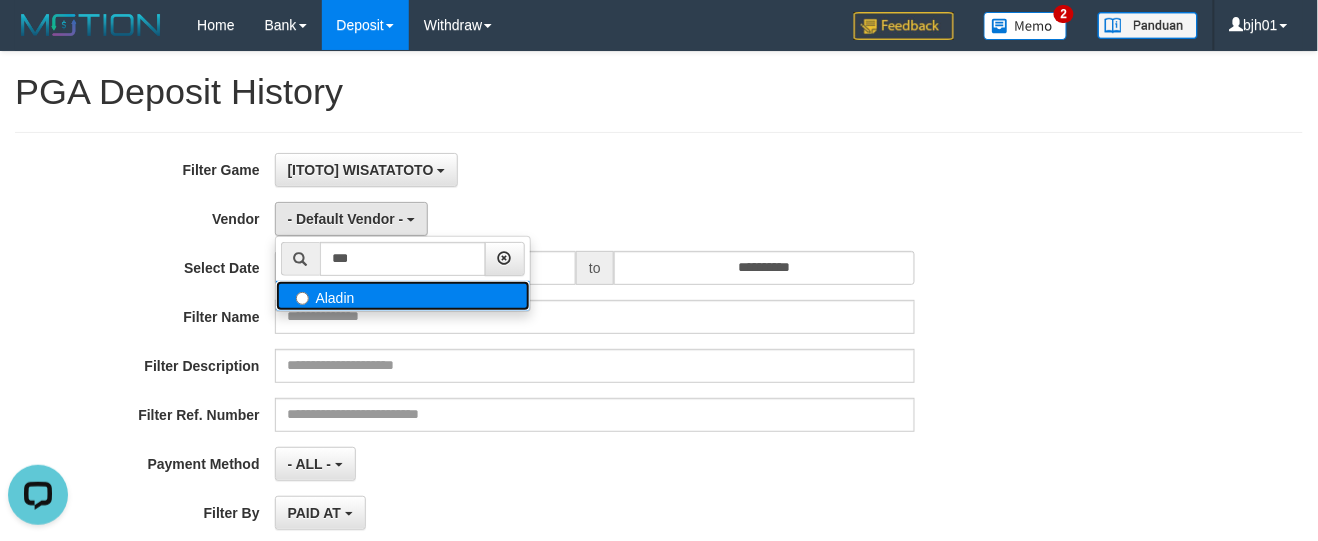 click on "Aladin" at bounding box center [403, 296] 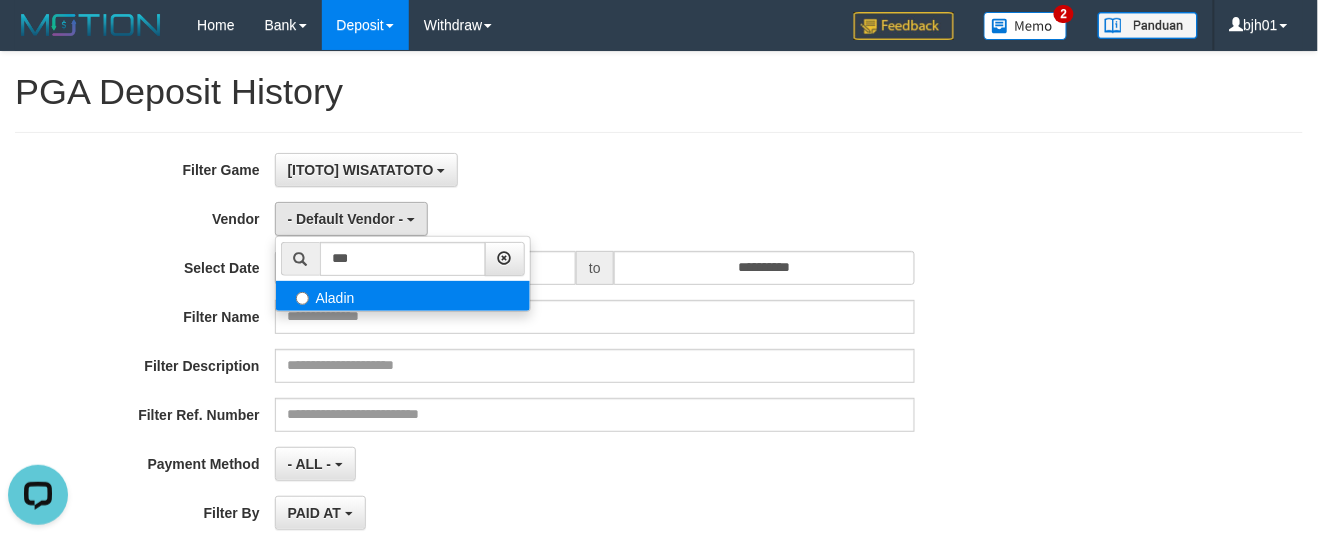 select on "**********" 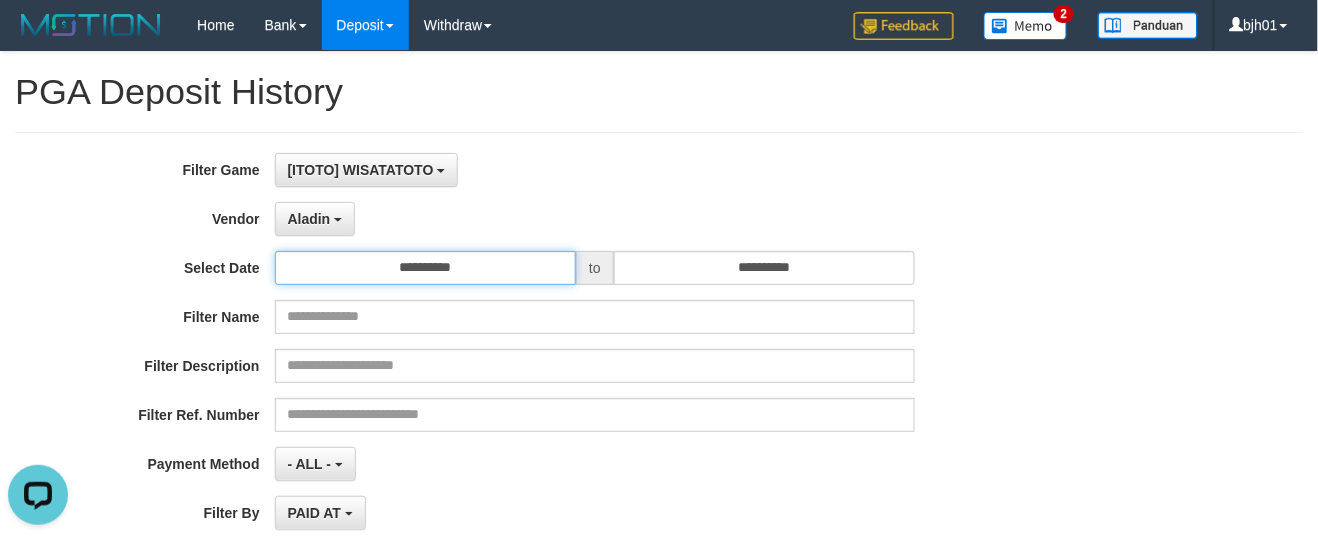 click on "**********" at bounding box center (426, 268) 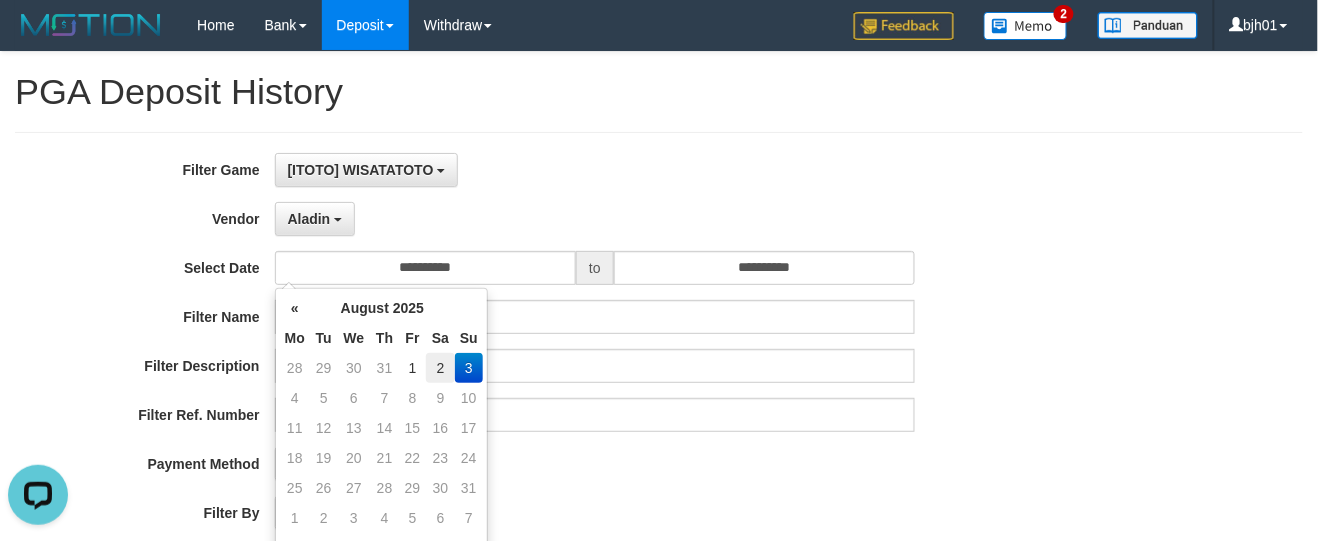click on "2" at bounding box center [440, 368] 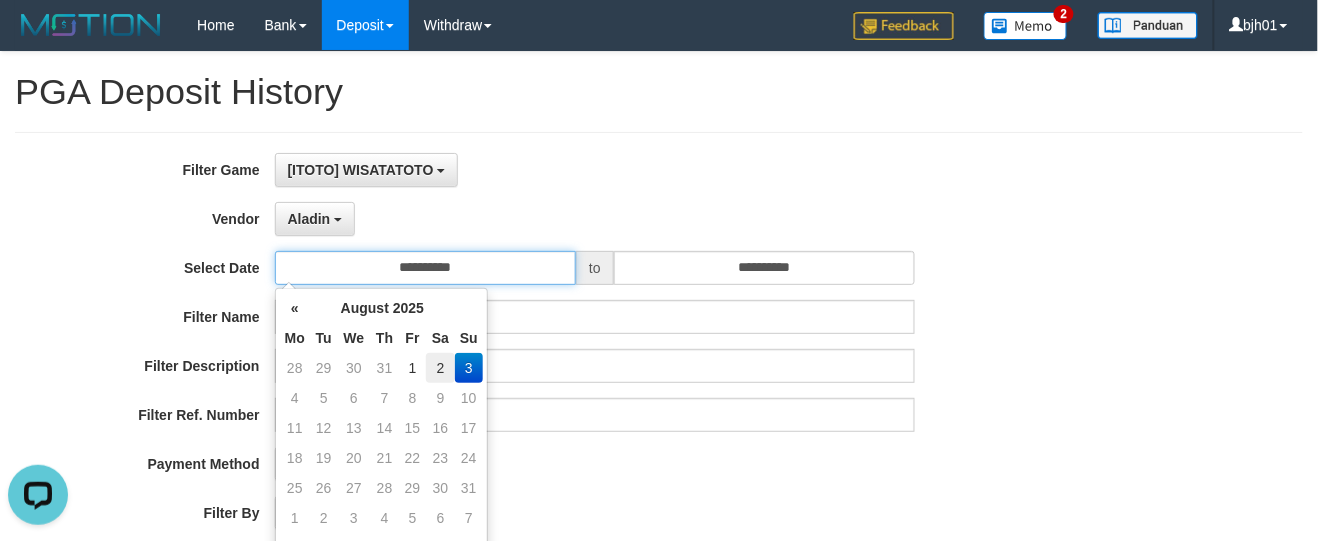 type on "**********" 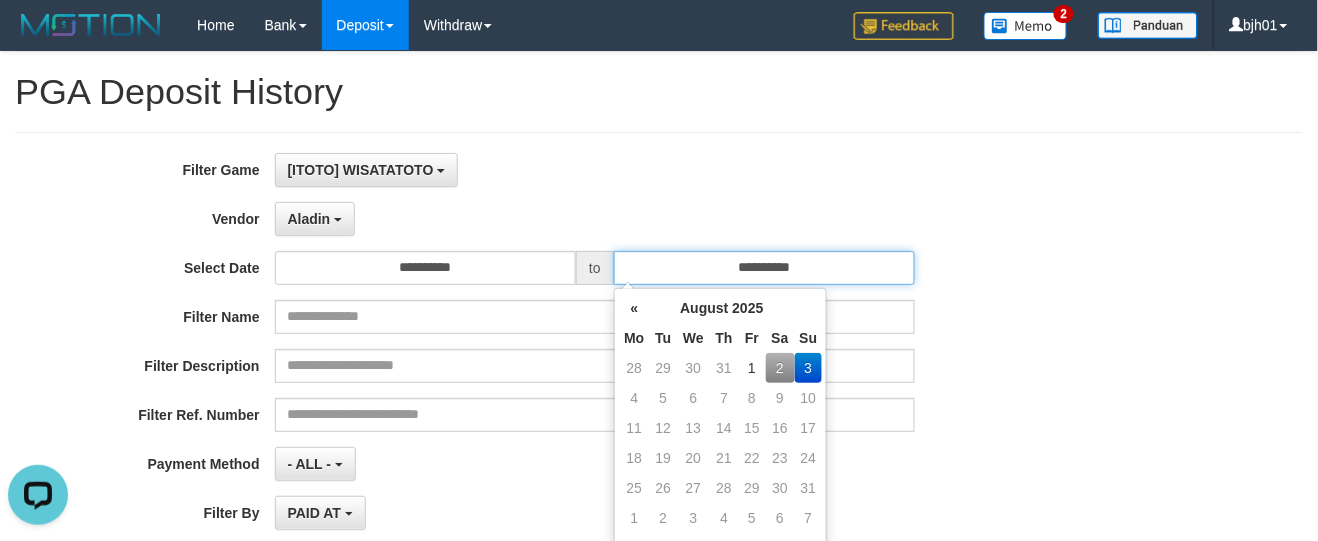 click on "**********" at bounding box center [765, 268] 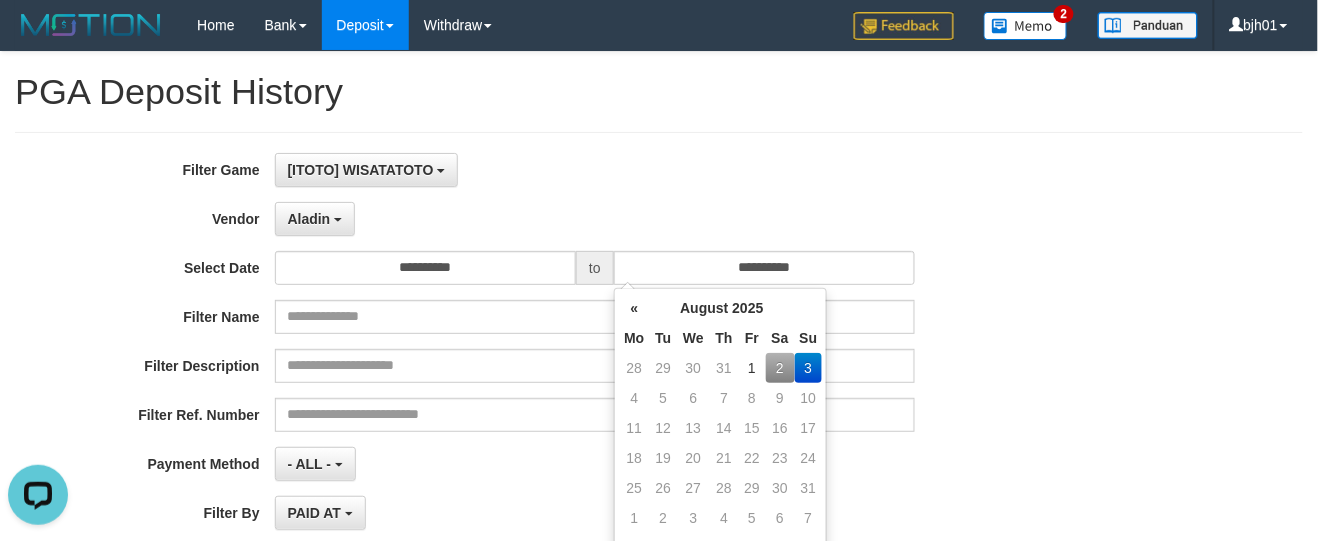 click on "2" at bounding box center (780, 368) 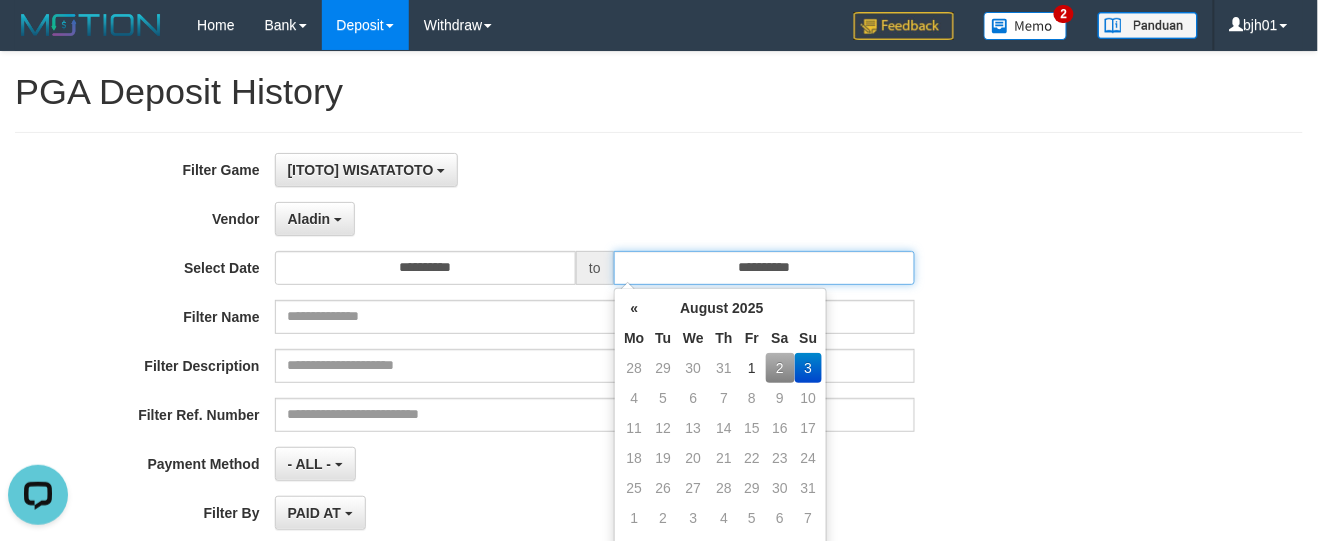 type on "**********" 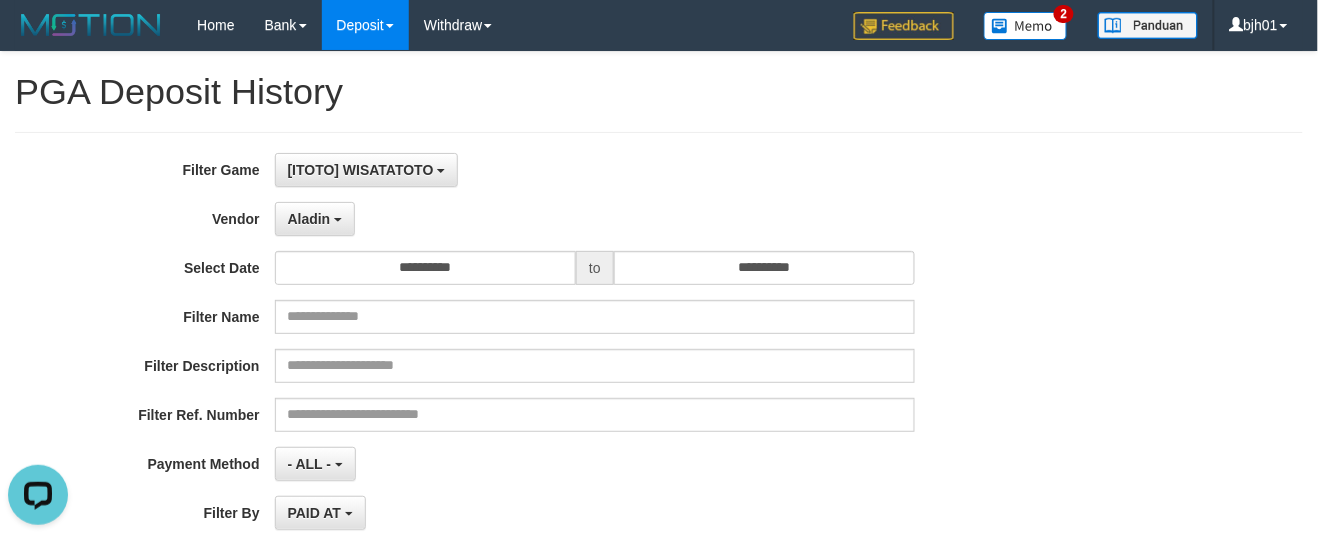 click on "**********" at bounding box center (549, 219) 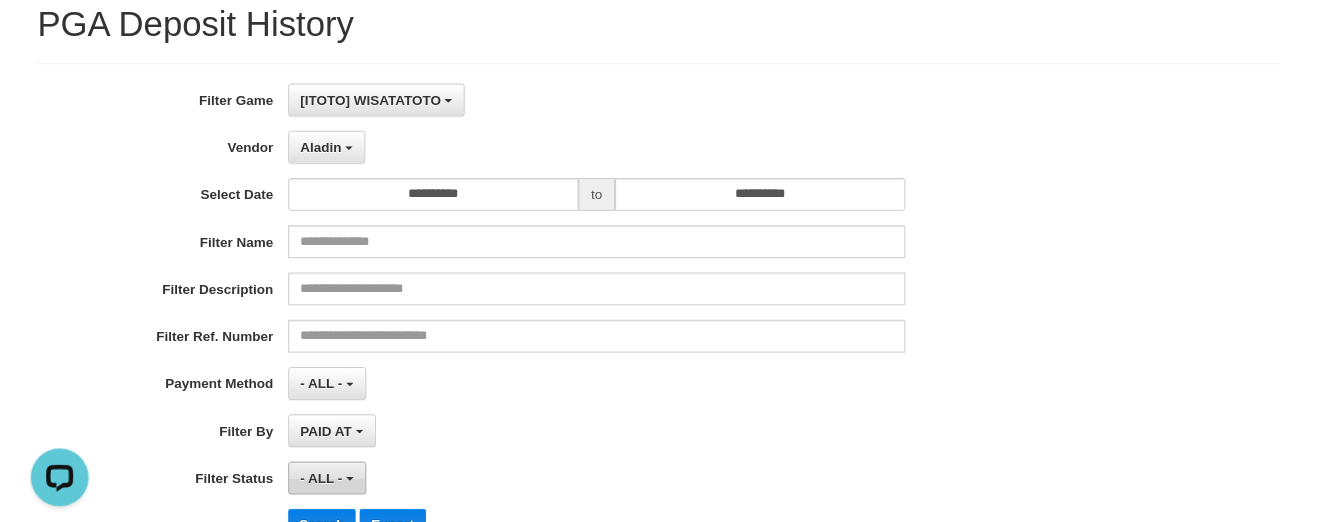 scroll, scrollTop: 125, scrollLeft: 0, axis: vertical 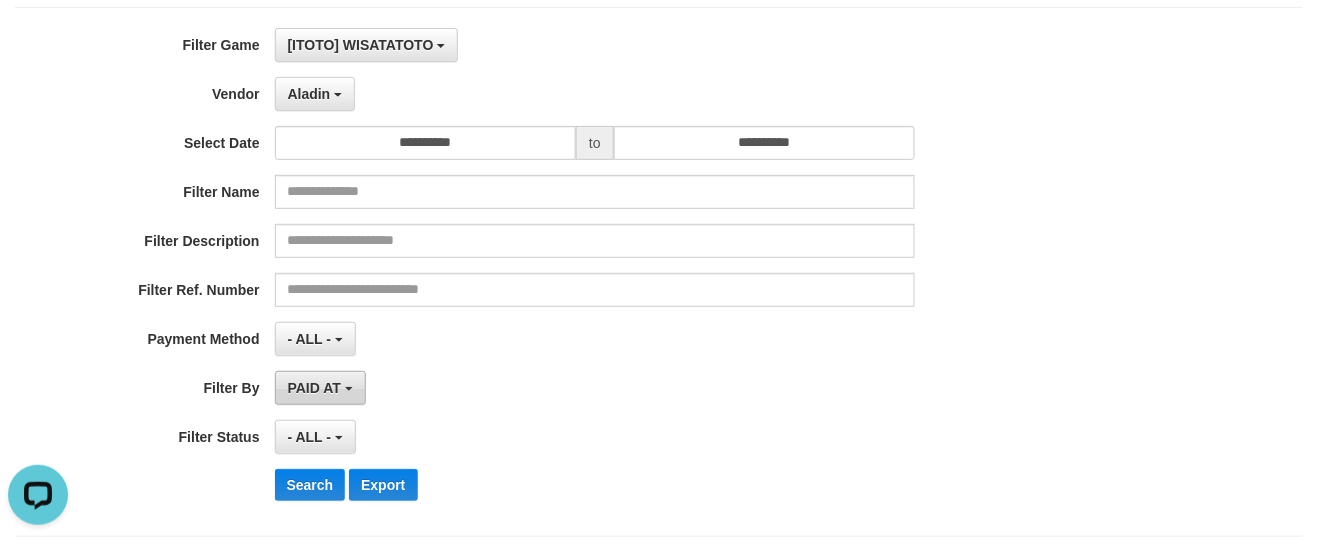 click on "PAID AT" at bounding box center (314, 388) 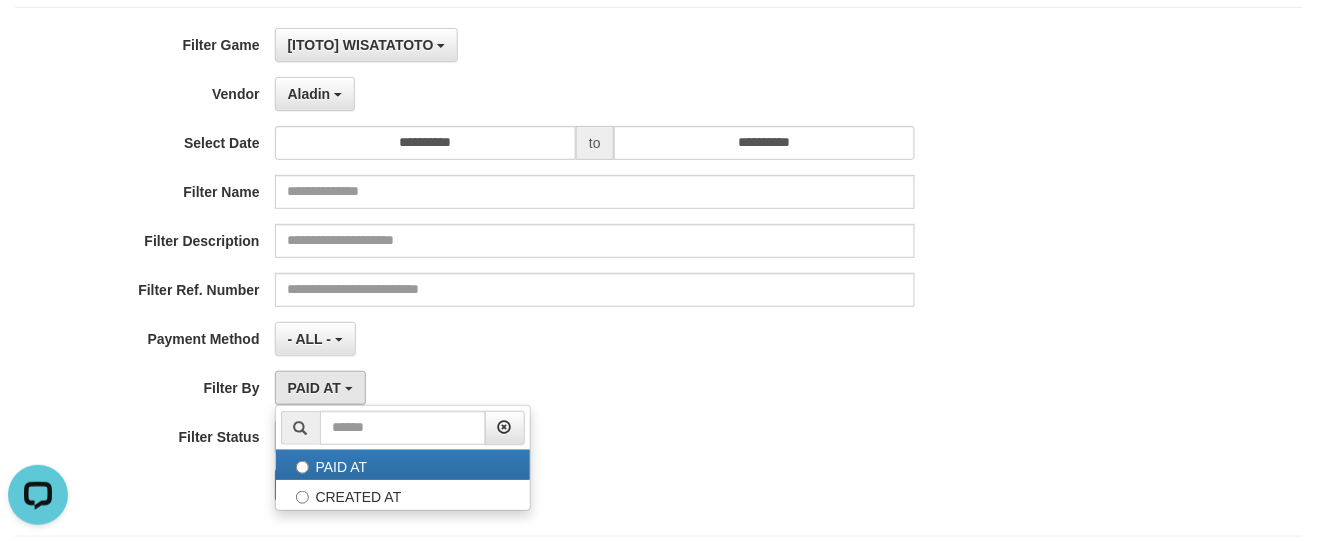 click on "PAID AT
PAID AT
CREATED AT" at bounding box center [595, 388] 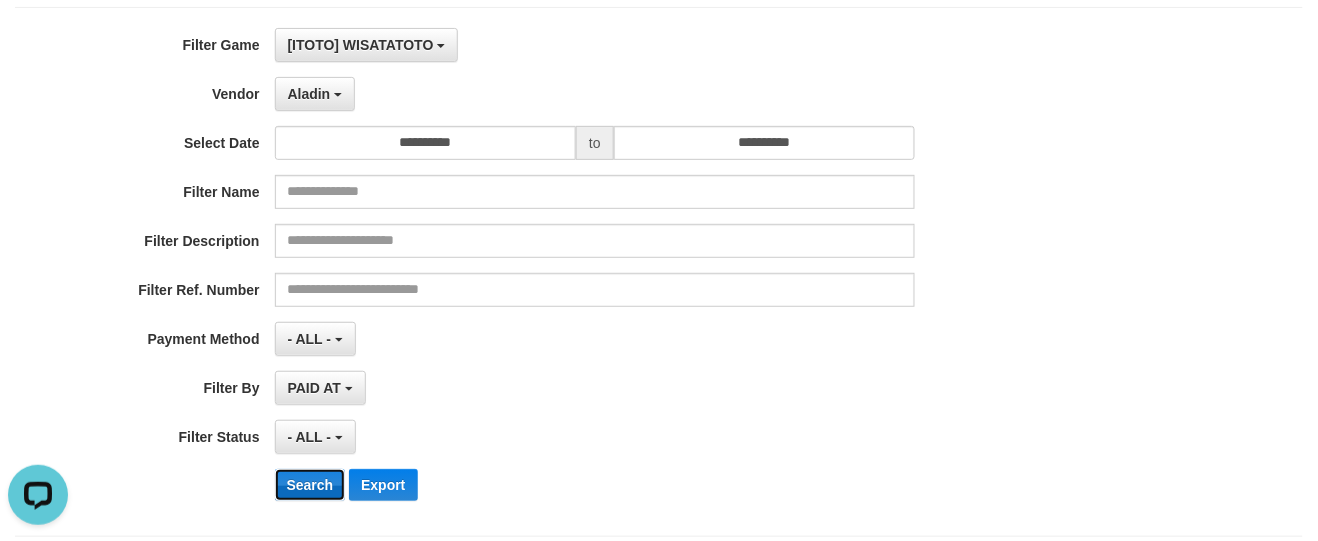 click on "Search" at bounding box center (310, 485) 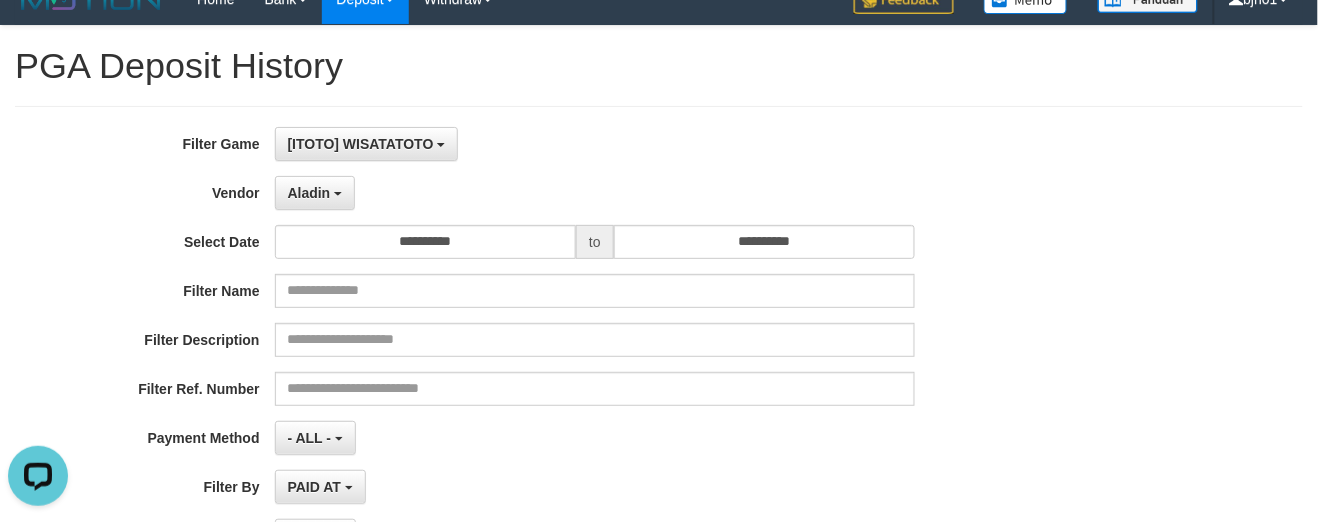 scroll, scrollTop: 0, scrollLeft: 0, axis: both 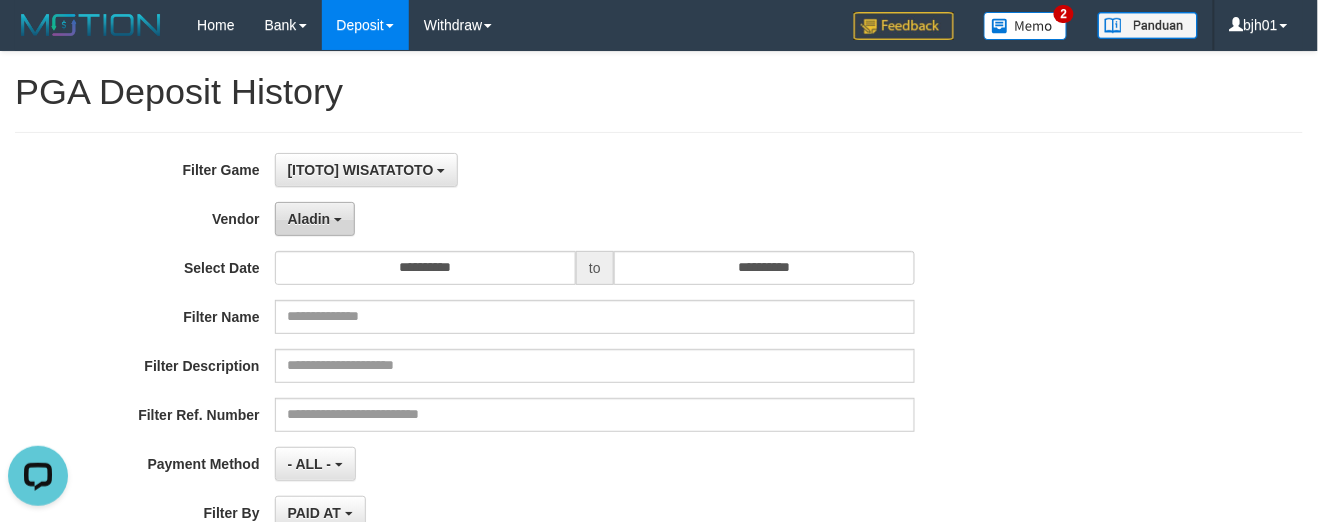 click on "Aladin" at bounding box center (315, 219) 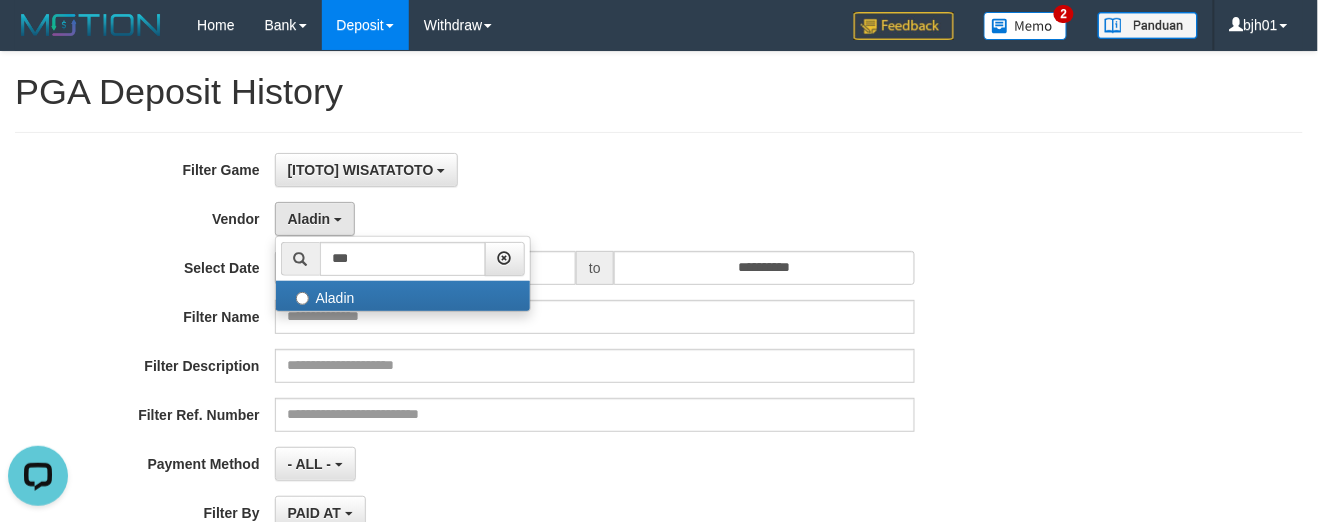 click on "[ITOTO] WISATATOTO
SELECT GAME
[ITOTO] WISATATOTO" at bounding box center (595, 170) 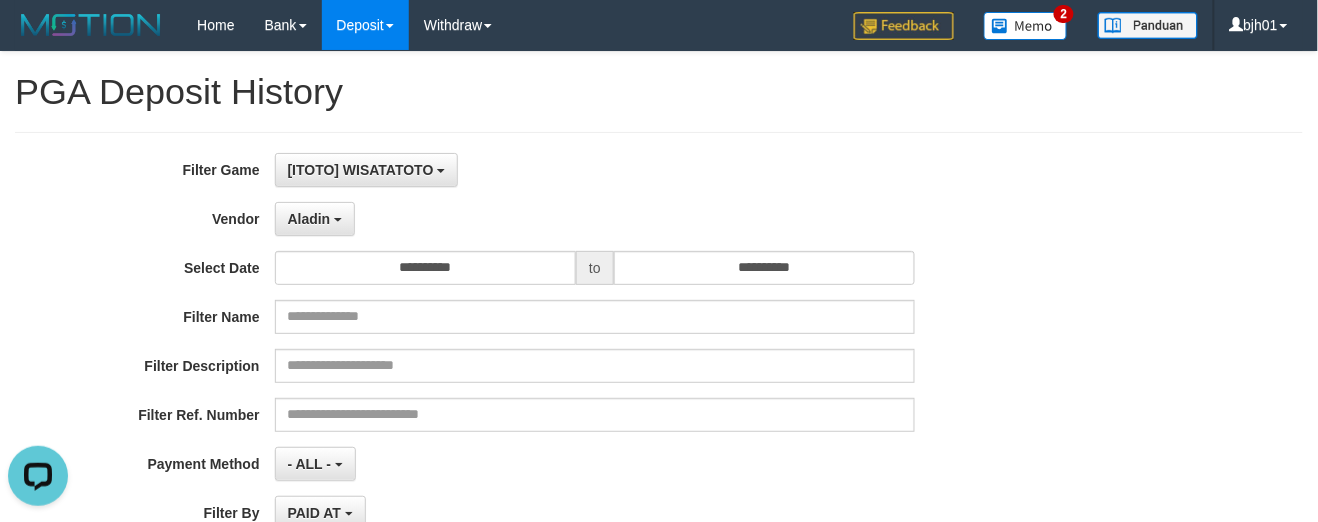 click on "[ITOTO] WISATATOTO
SELECT GAME
[ITOTO] WISATATOTO" at bounding box center (595, 170) 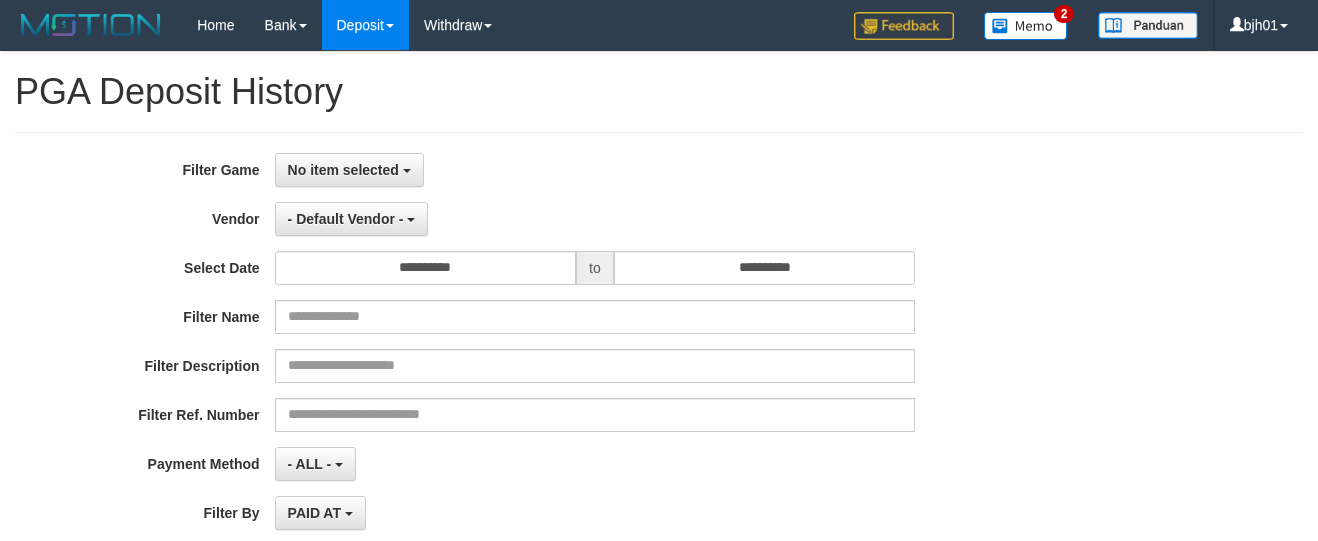 select 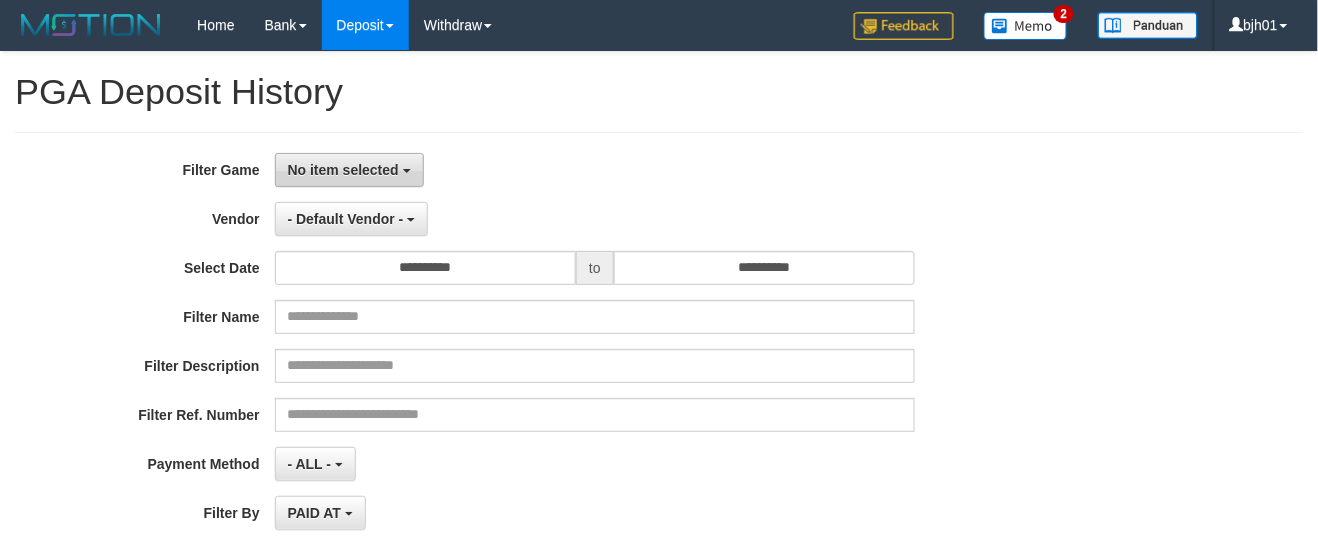 click on "No item selected" at bounding box center (343, 170) 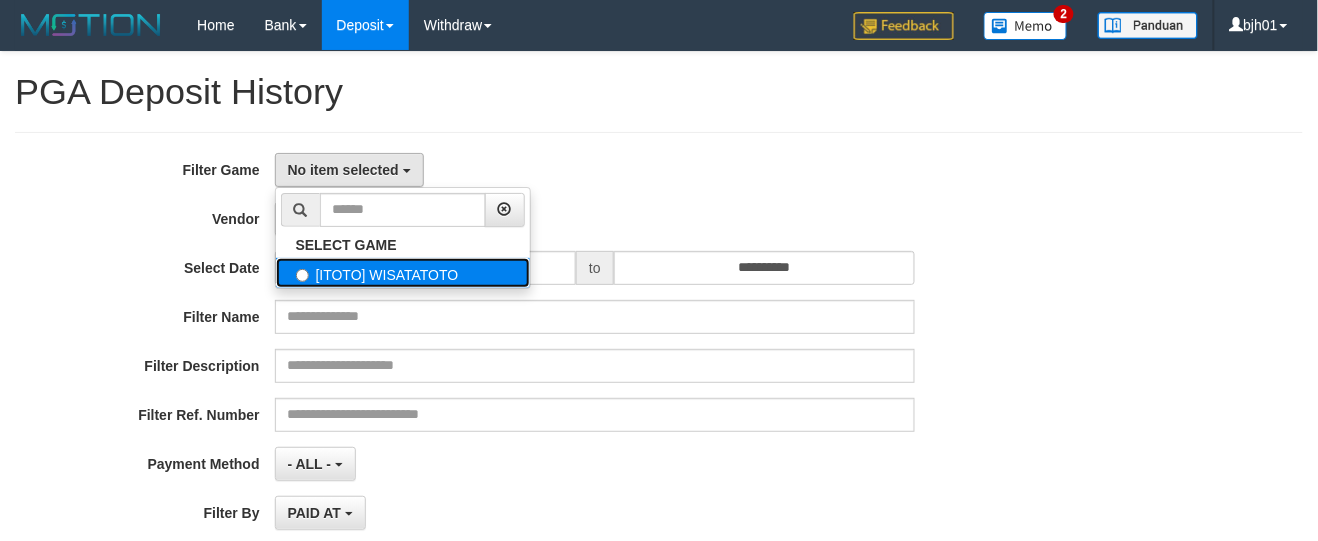 click on "[ITOTO] WISATATOTO" at bounding box center [403, 273] 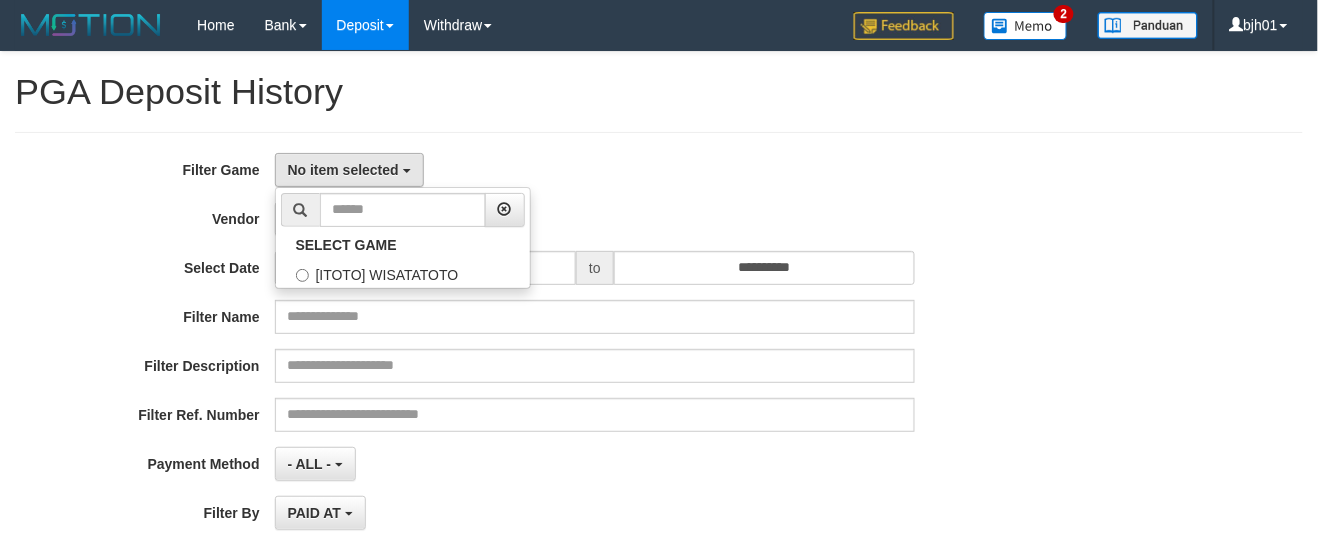 select on "****" 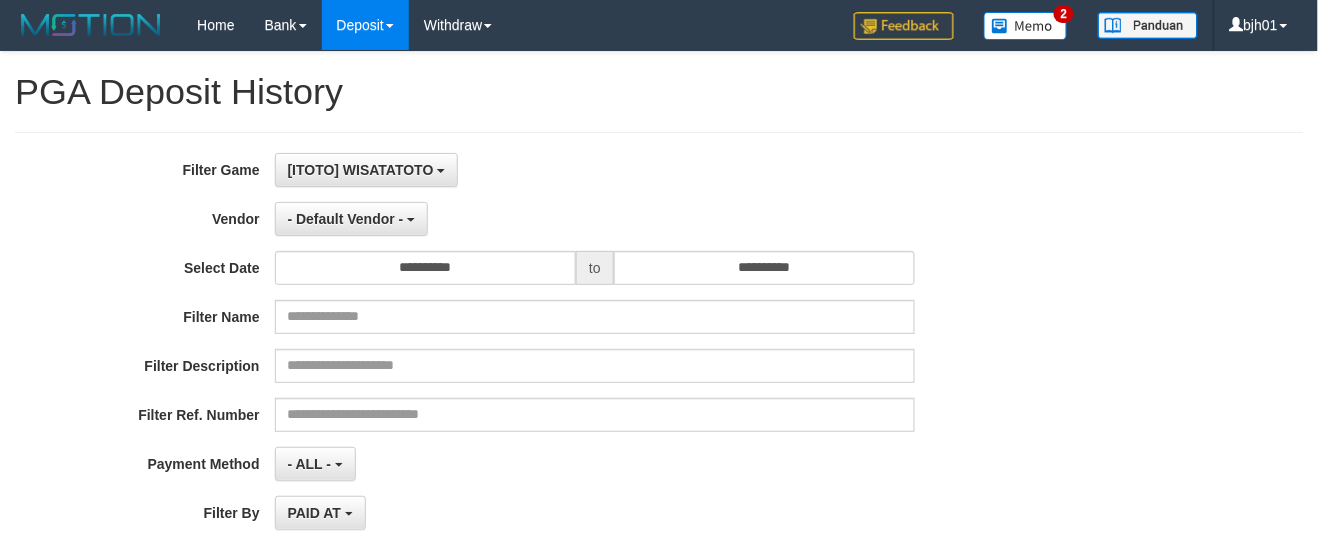 scroll, scrollTop: 17, scrollLeft: 0, axis: vertical 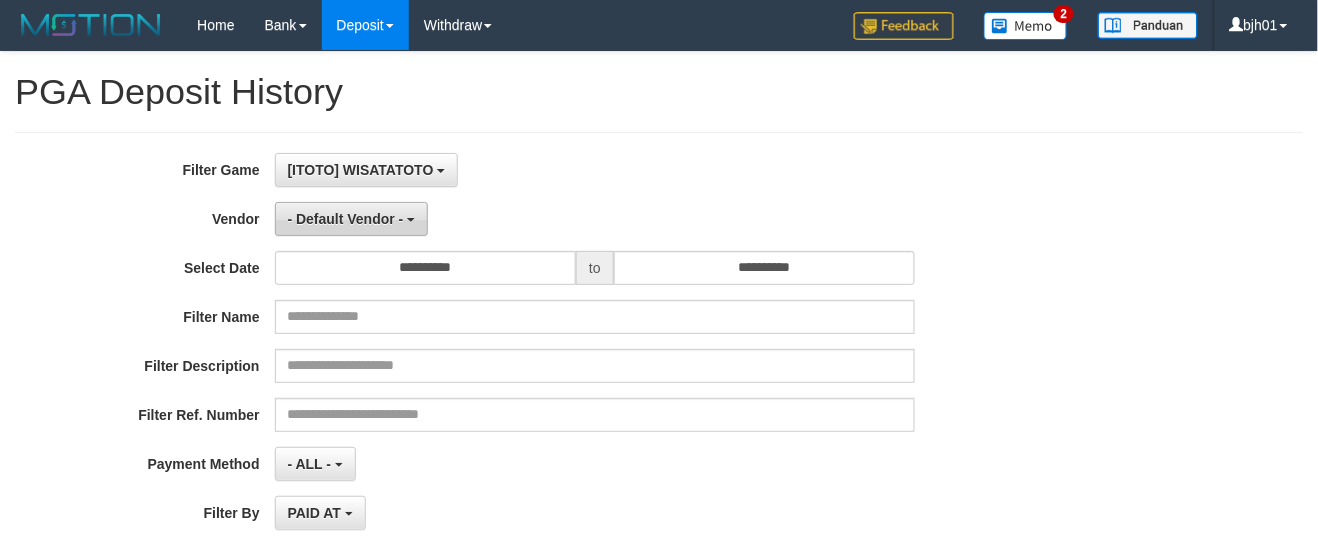 click on "- Default Vendor -" at bounding box center (346, 219) 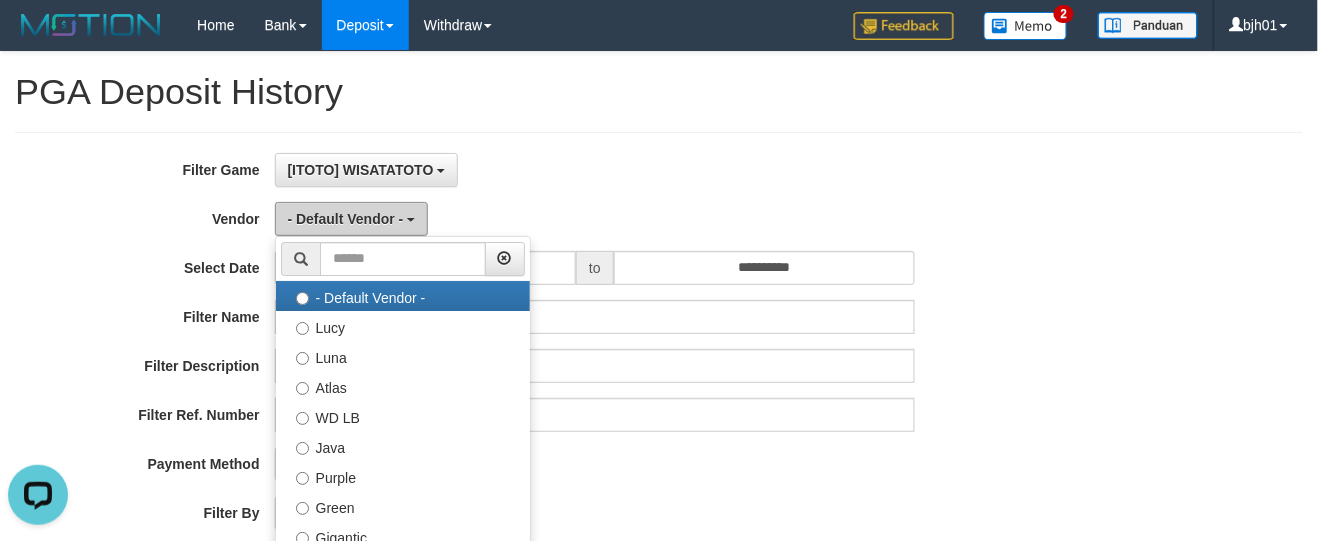scroll, scrollTop: 0, scrollLeft: 0, axis: both 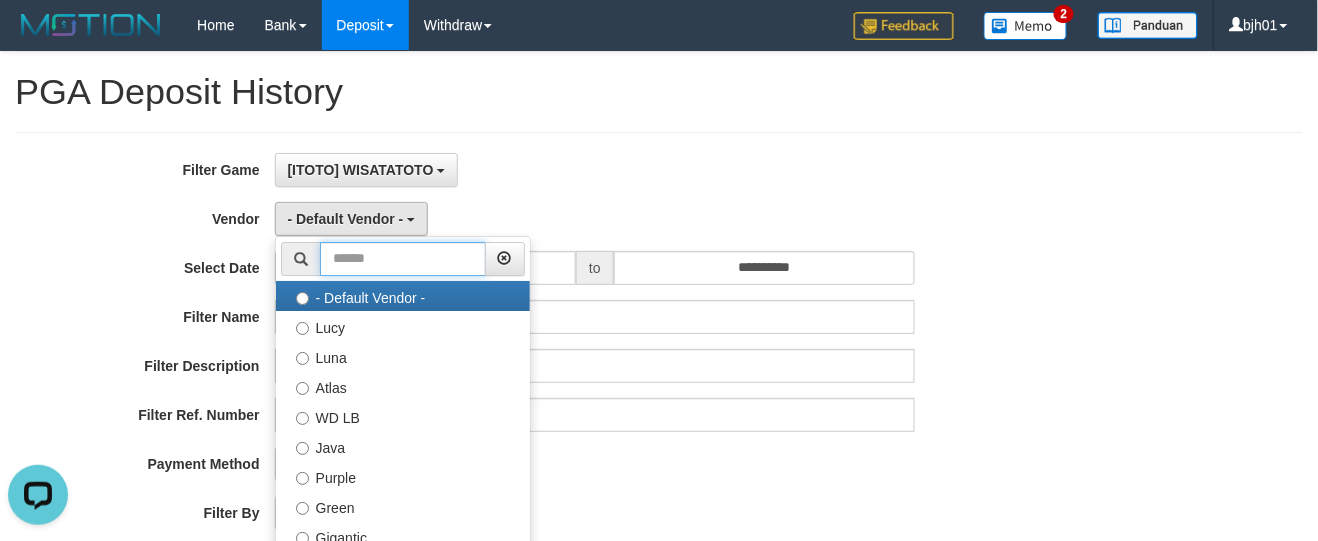 click at bounding box center [403, 259] 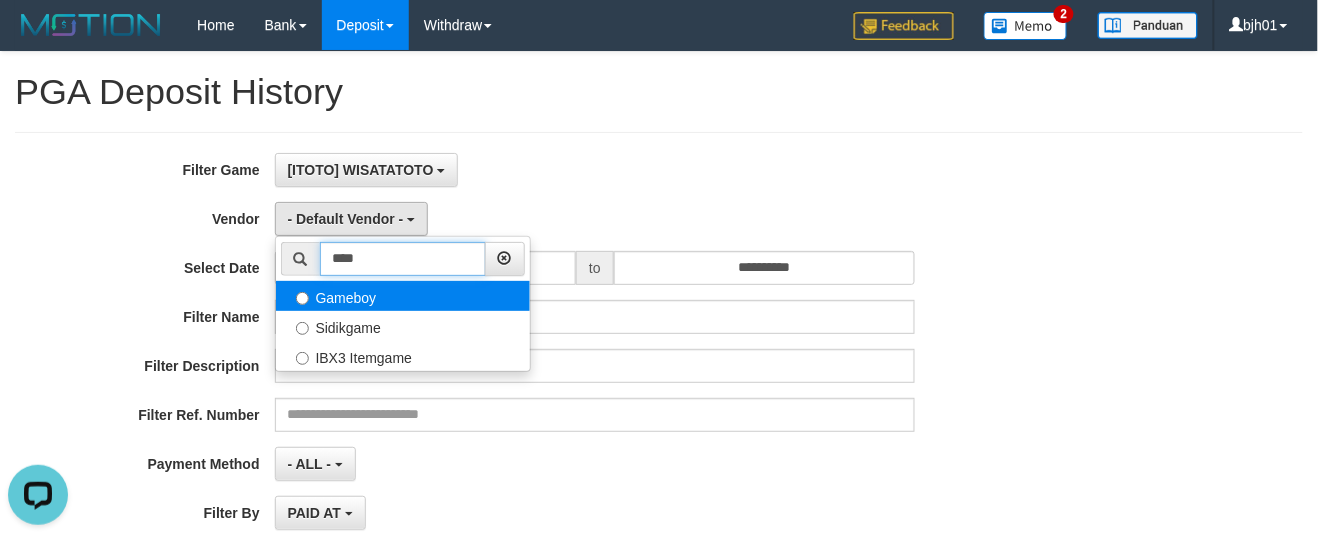 type on "****" 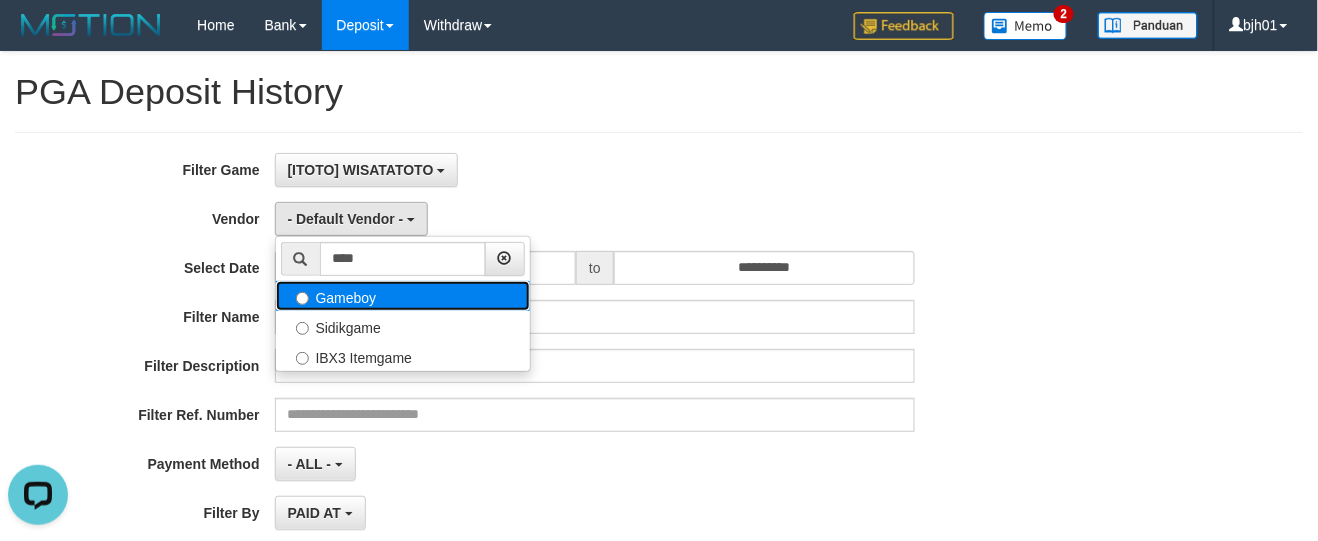 click on "Gameboy" at bounding box center [403, 296] 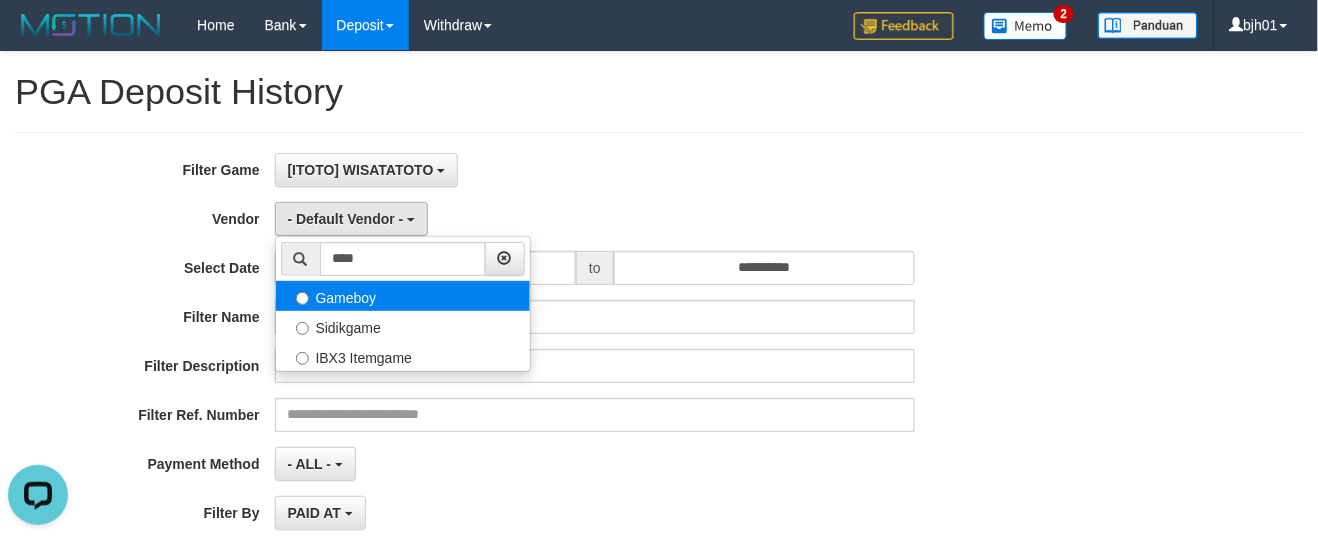 select on "**********" 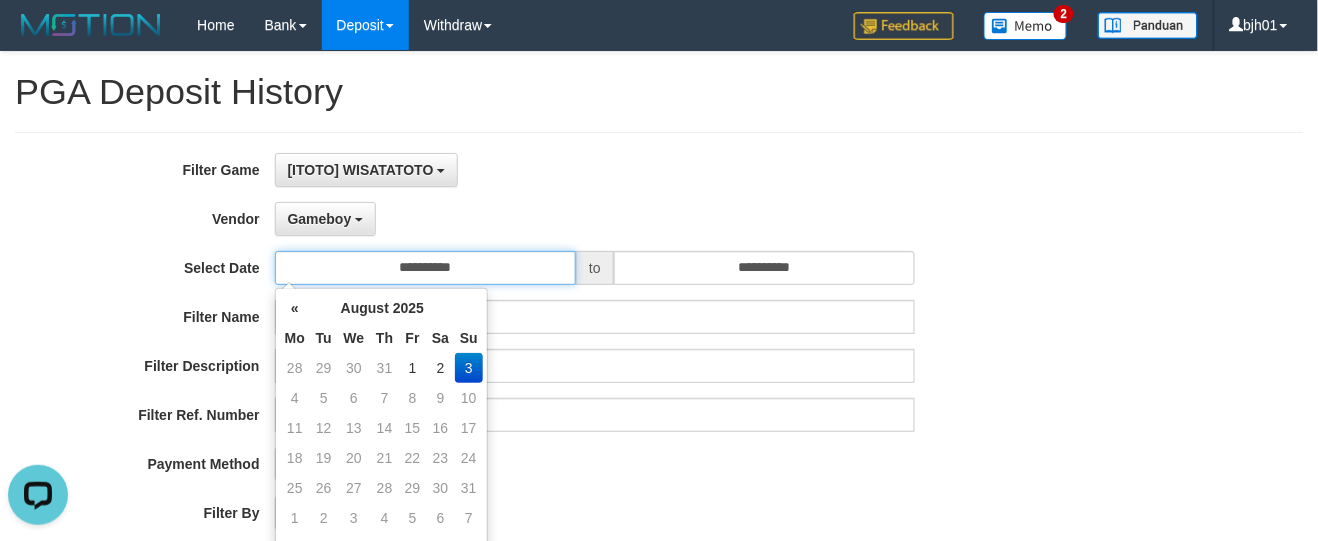 click on "**********" at bounding box center (426, 268) 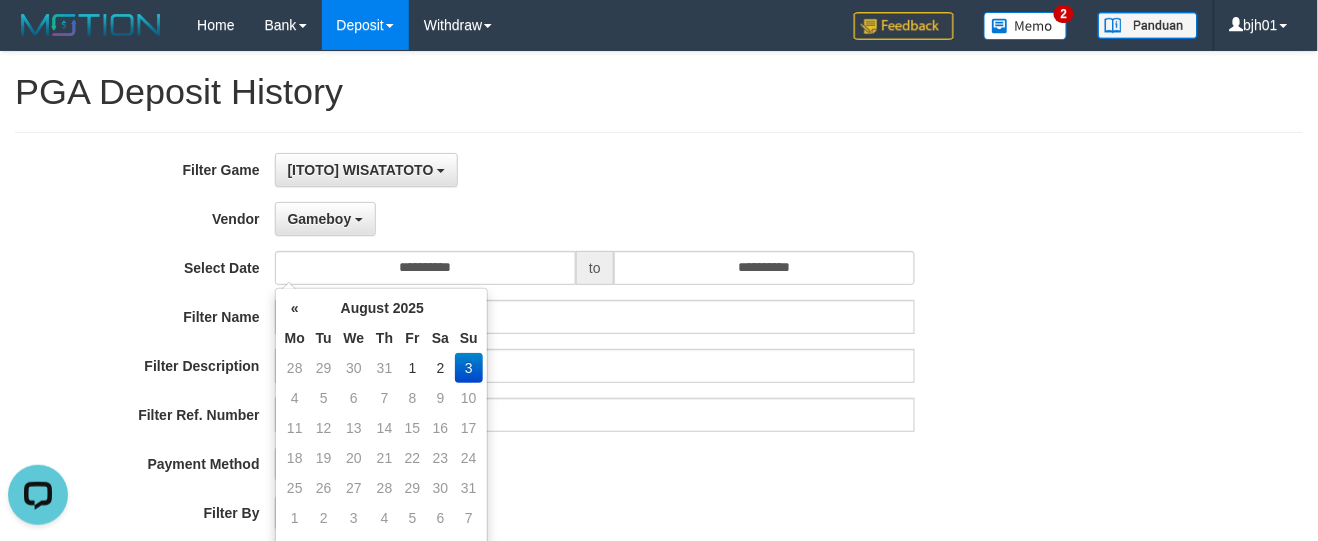 drag, startPoint x: 435, startPoint y: 371, endPoint x: 606, endPoint y: 310, distance: 181.5544 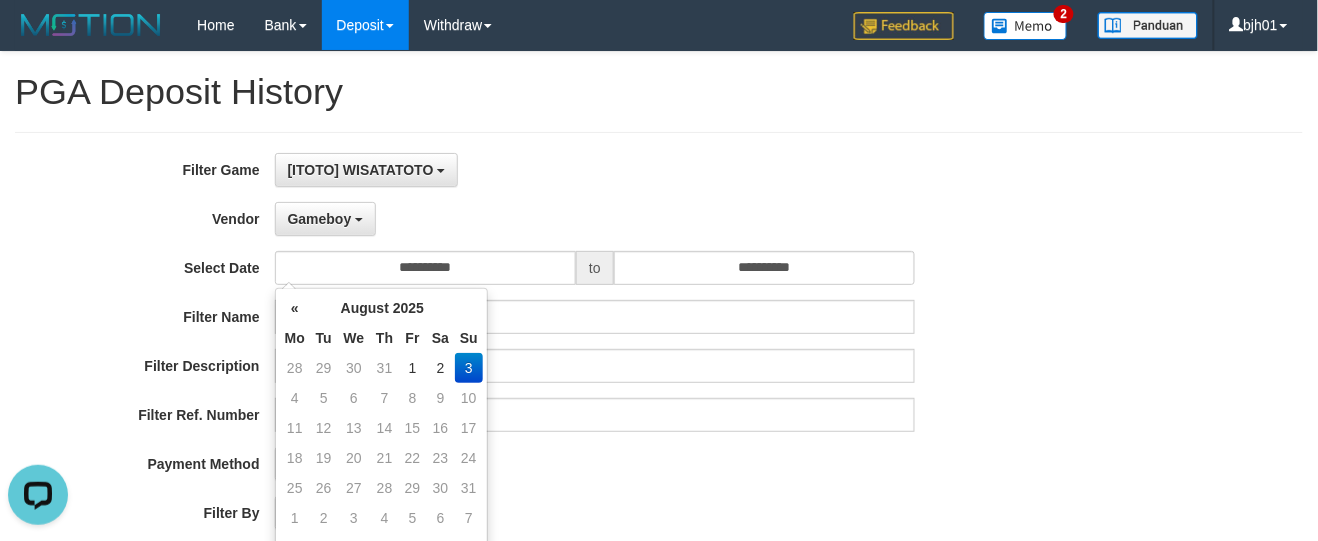 click on "2" at bounding box center [440, 368] 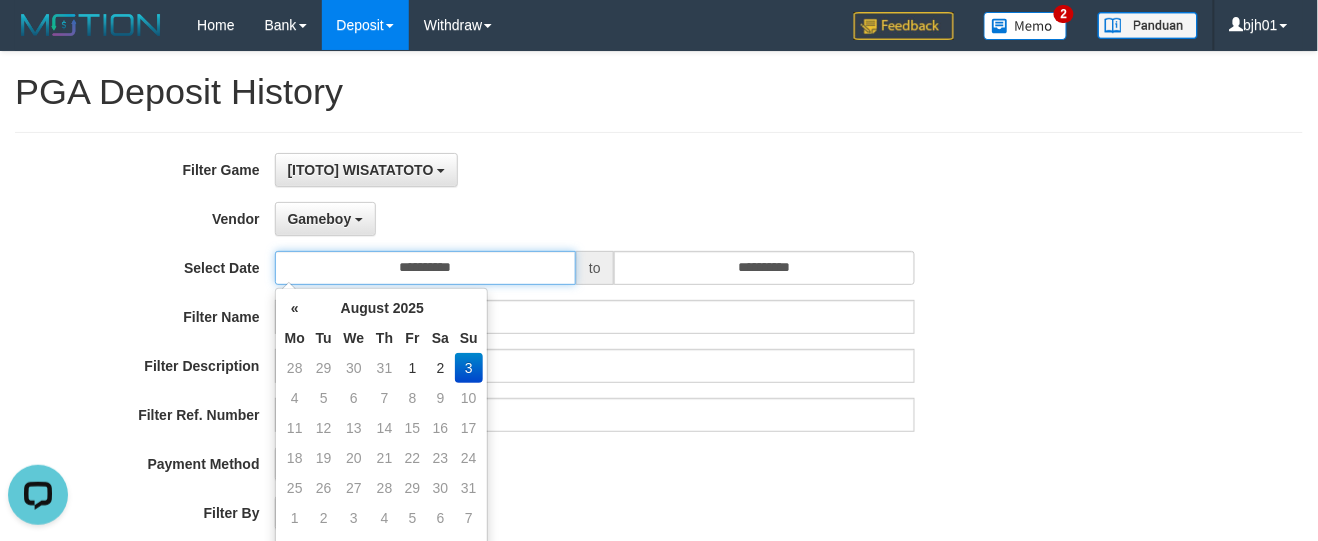 type on "**********" 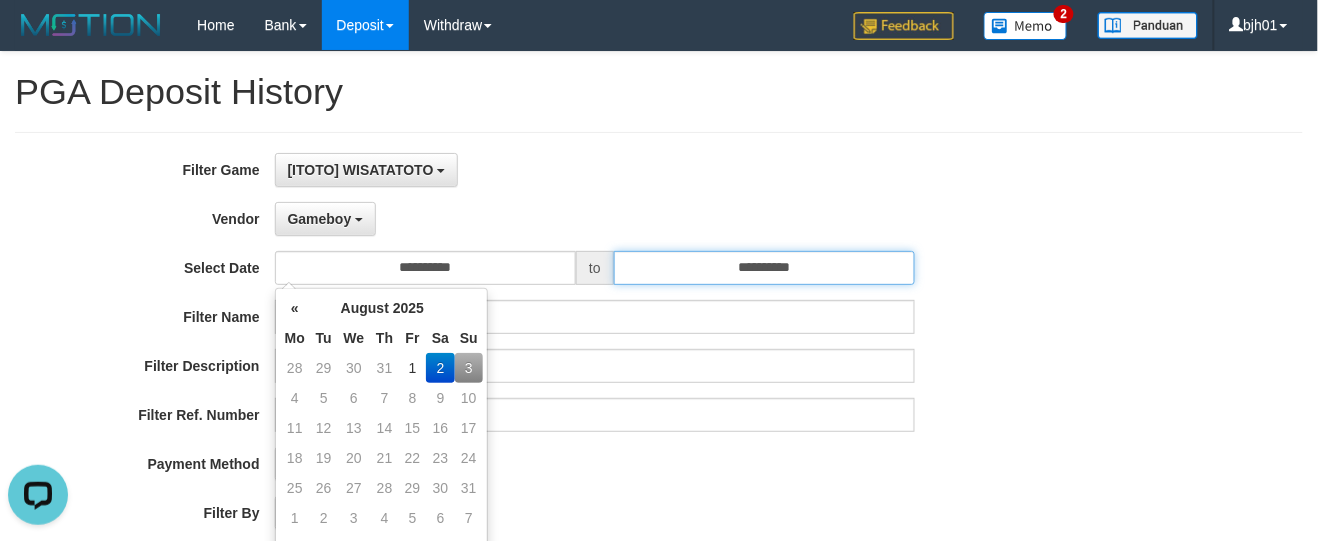 click on "**********" at bounding box center (765, 268) 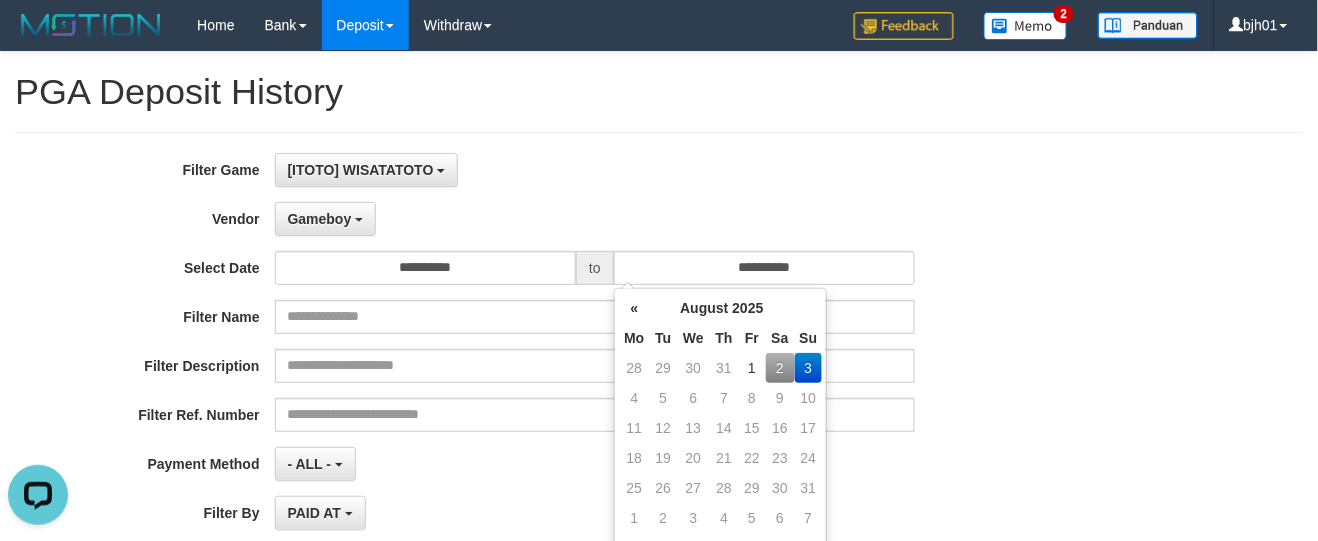 drag, startPoint x: 775, startPoint y: 366, endPoint x: 987, endPoint y: 263, distance: 235.69684 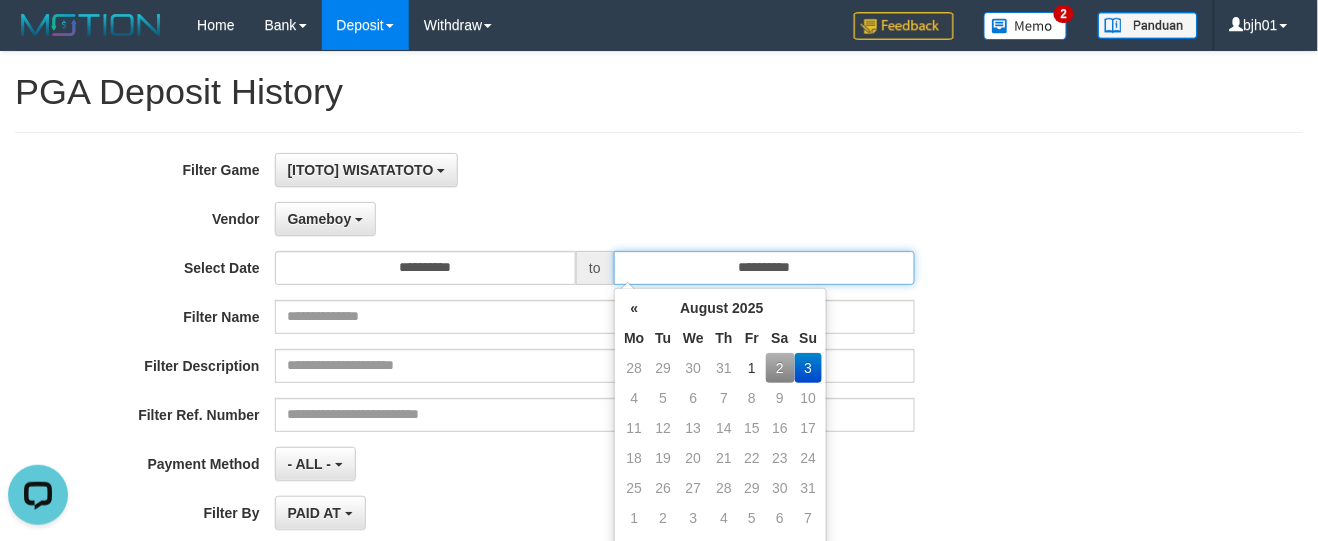 type on "**********" 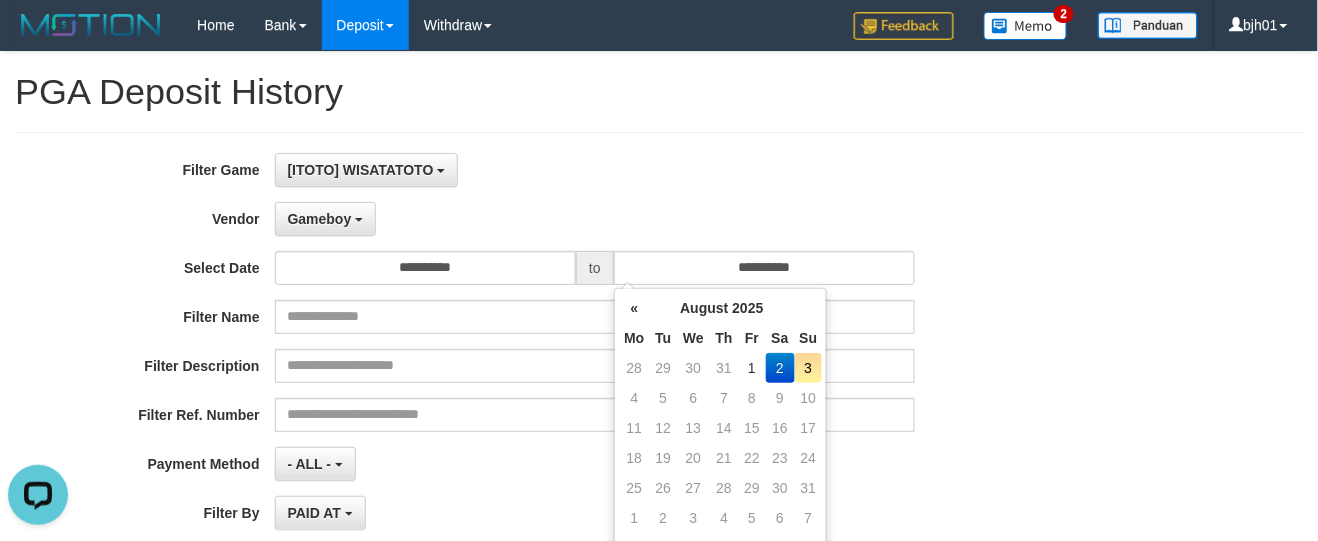 click on "**********" at bounding box center (549, 268) 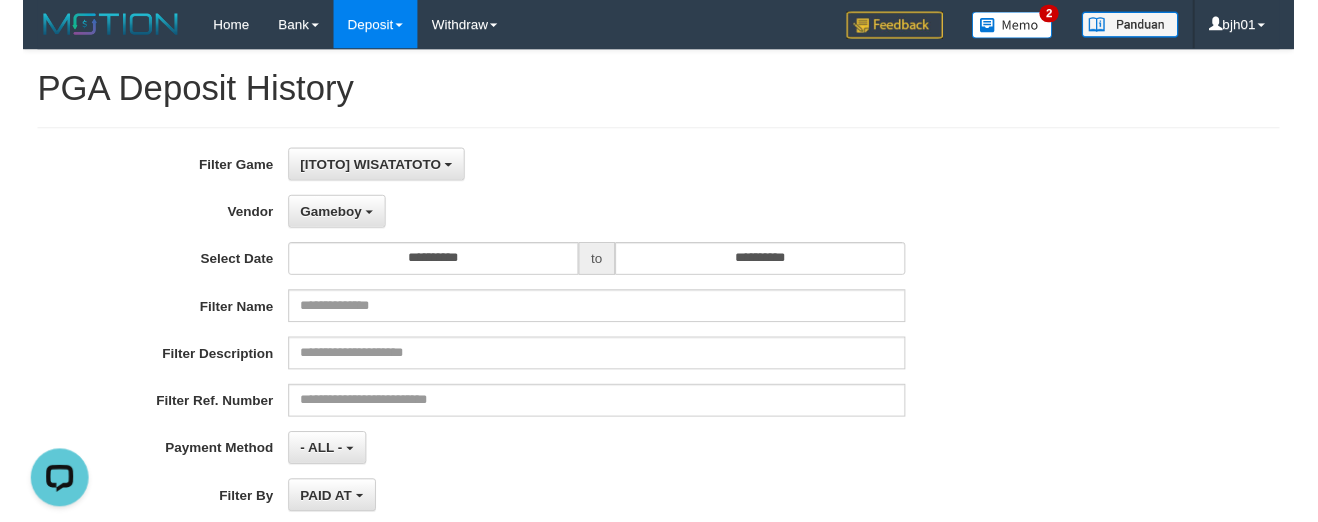 scroll, scrollTop: 375, scrollLeft: 0, axis: vertical 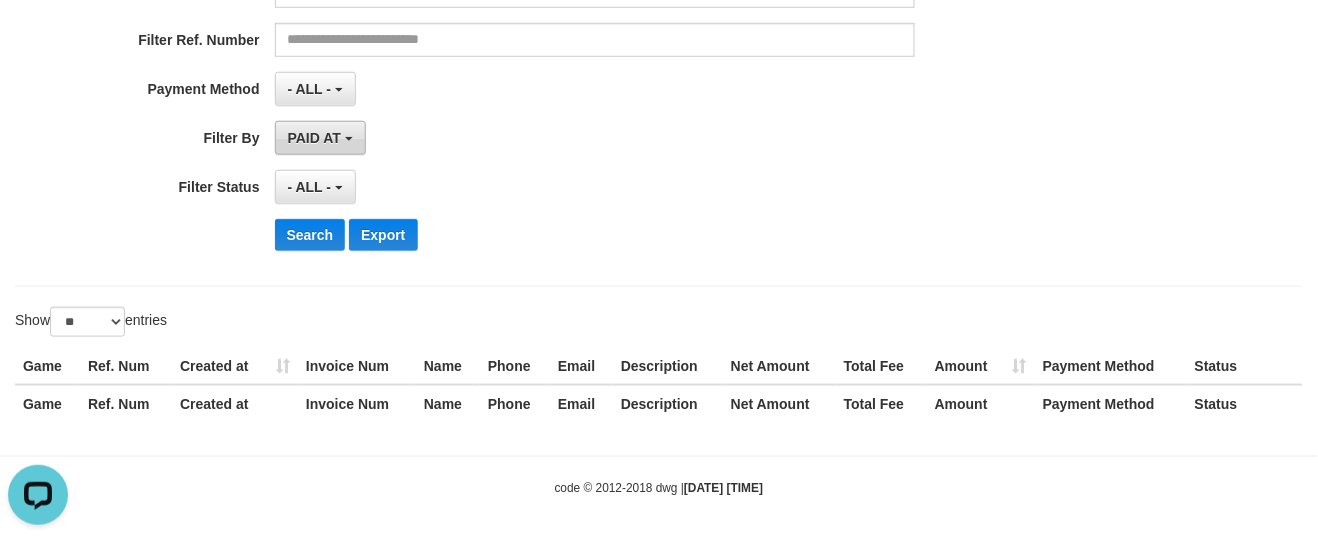 click on "PAID AT" at bounding box center (314, 138) 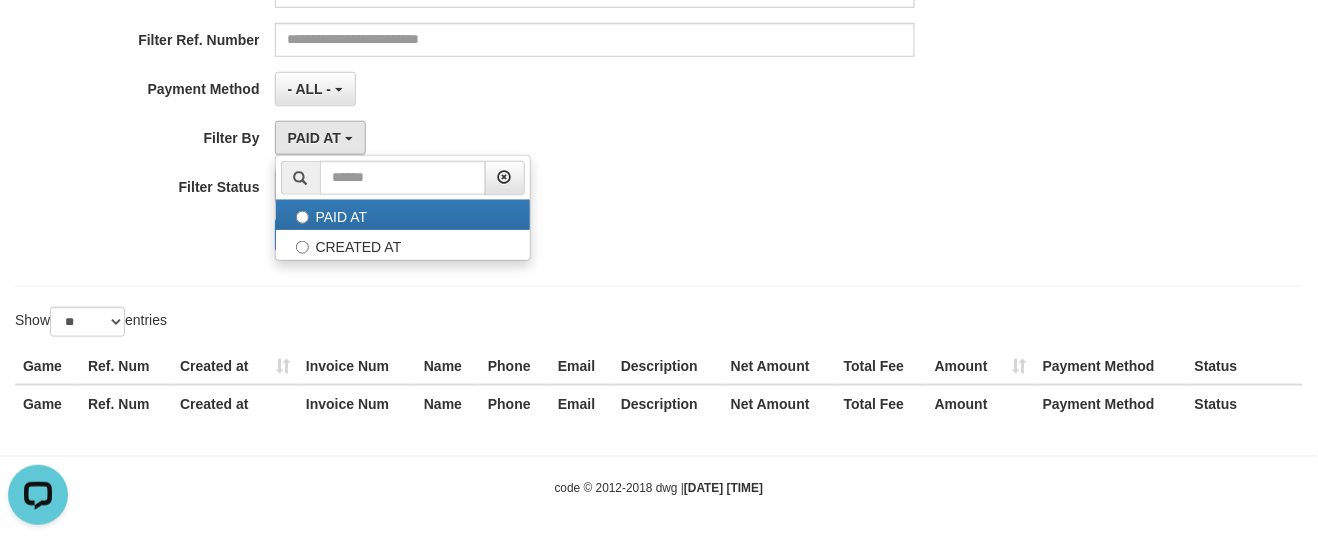 click on "- ALL -    SELECT ALL  - ALL -  SELECT STATUS
PENDING/UNPAID
PAID
CANCELED
EXPIRED" at bounding box center [595, 187] 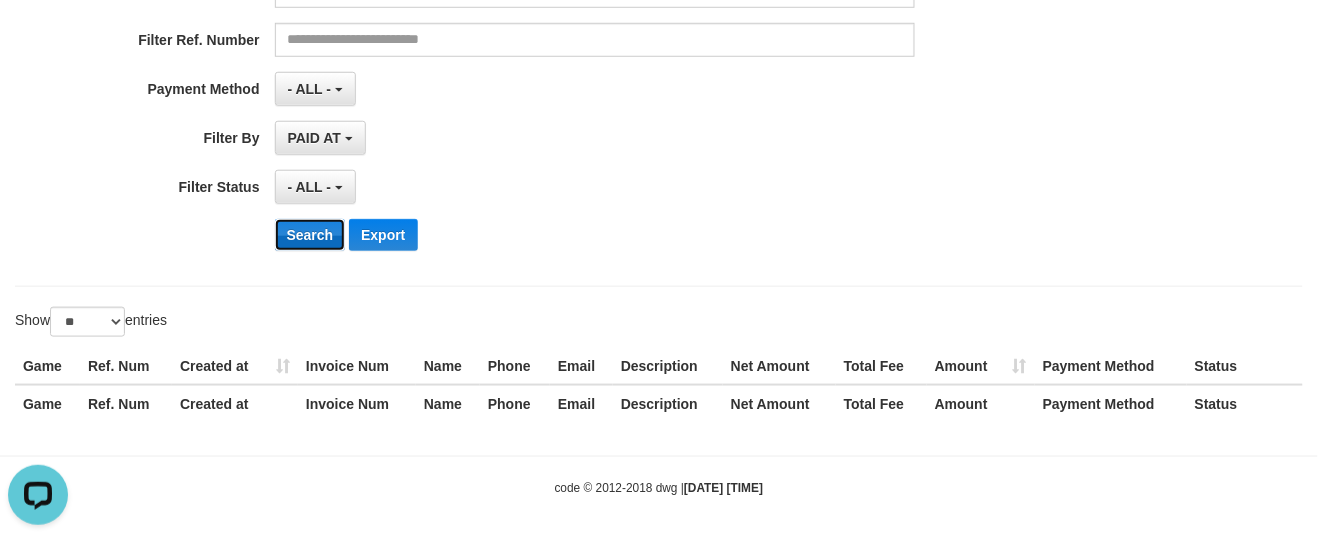 click on "Search" at bounding box center (310, 235) 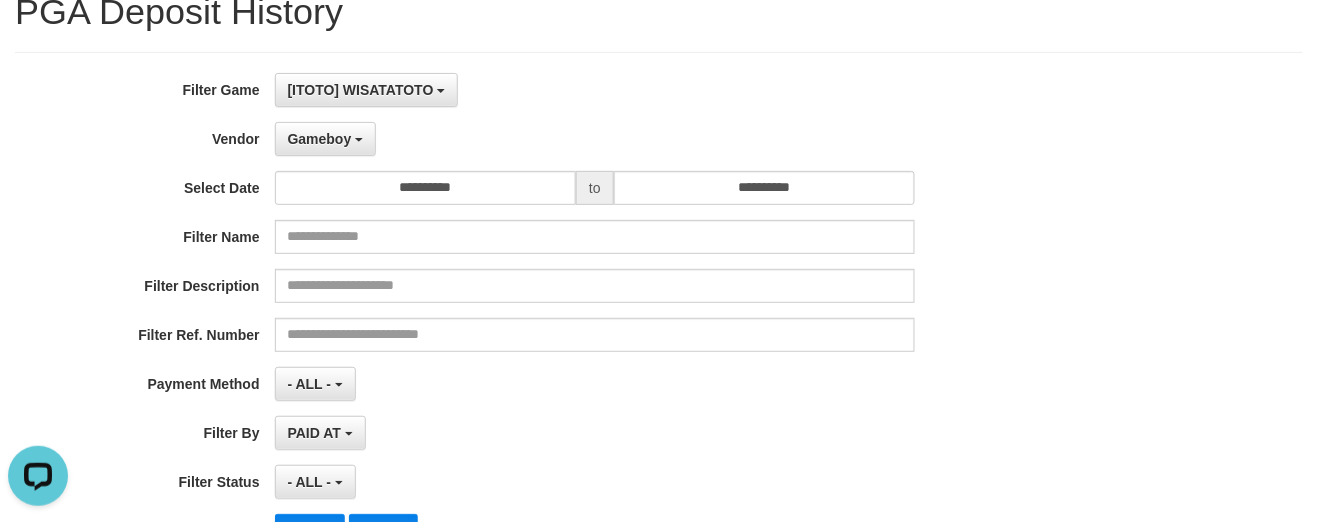 scroll, scrollTop: 0, scrollLeft: 0, axis: both 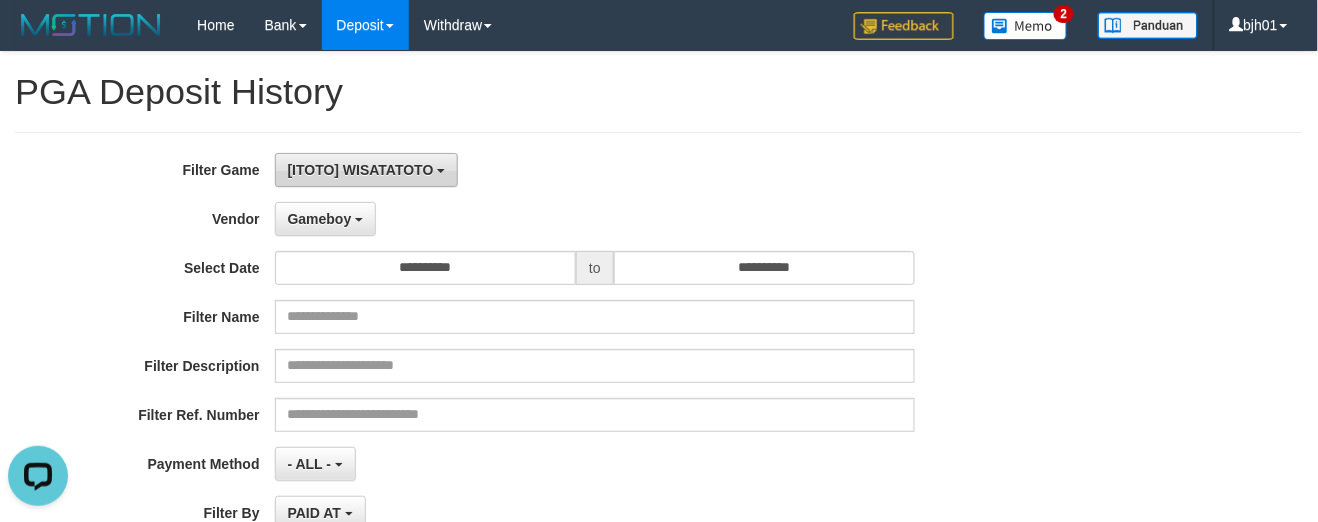 click on "[ITOTO] WISATATOTO" at bounding box center [361, 170] 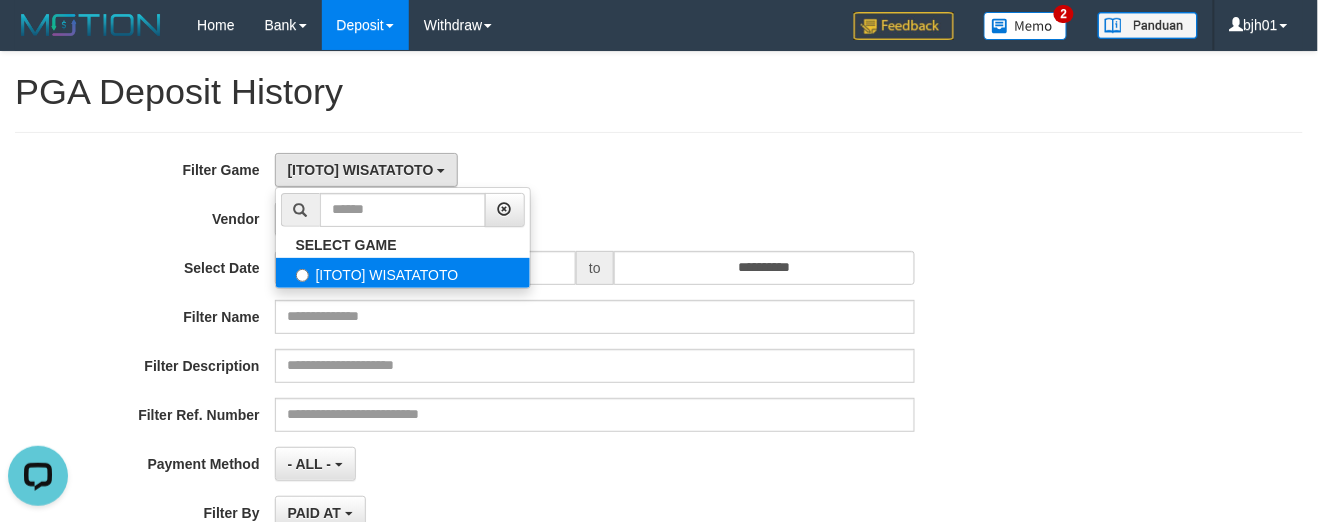 click on "[ITOTO] WISATATOTO" at bounding box center (403, 273) 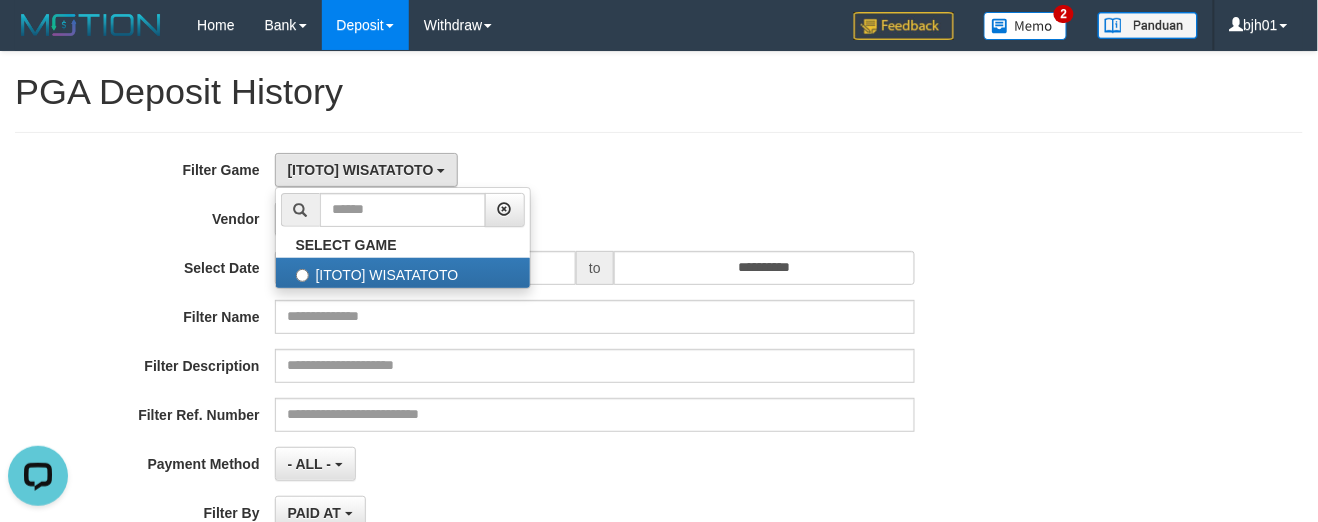 click on "**********" at bounding box center [659, 397] 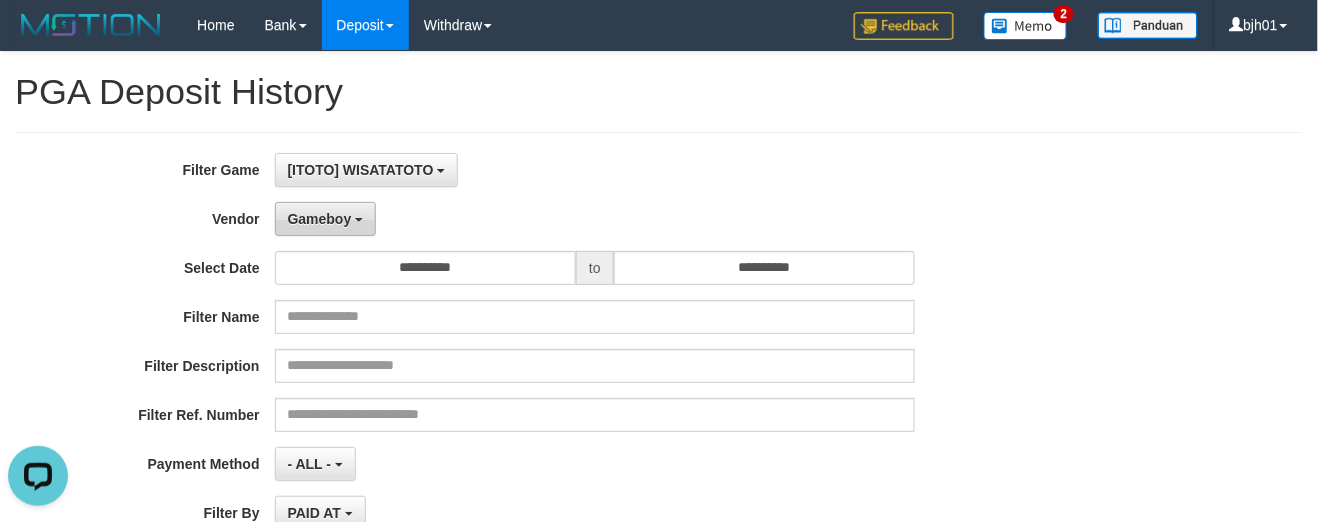 click on "Gameboy" at bounding box center (326, 219) 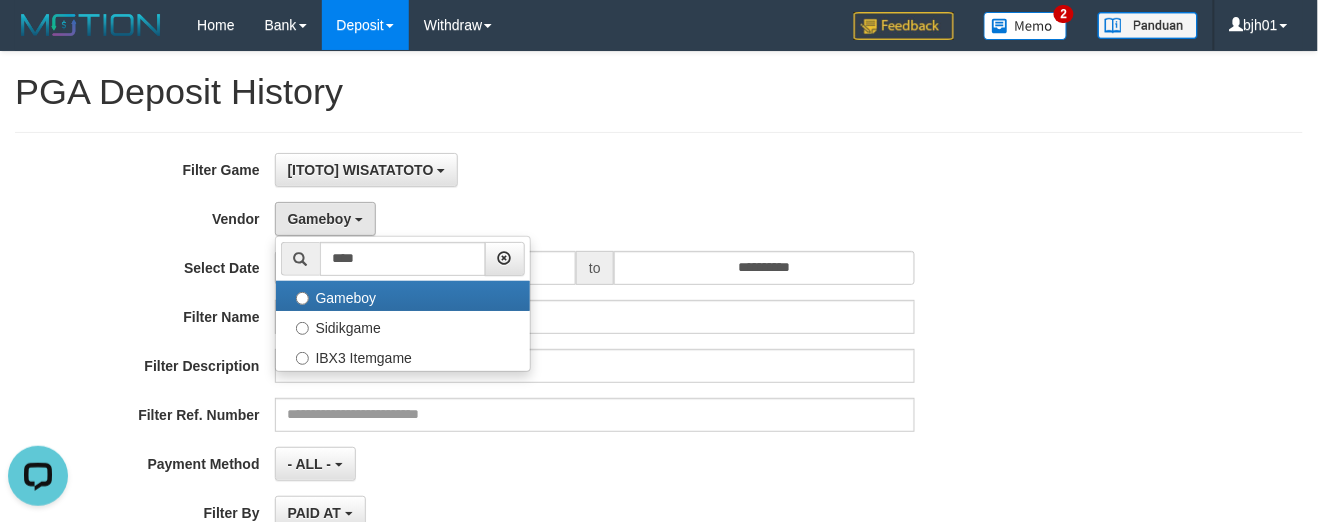 click on "[ITOTO] WISATATOTO
SELECT GAME
[ITOTO] WISATATOTO" at bounding box center (595, 170) 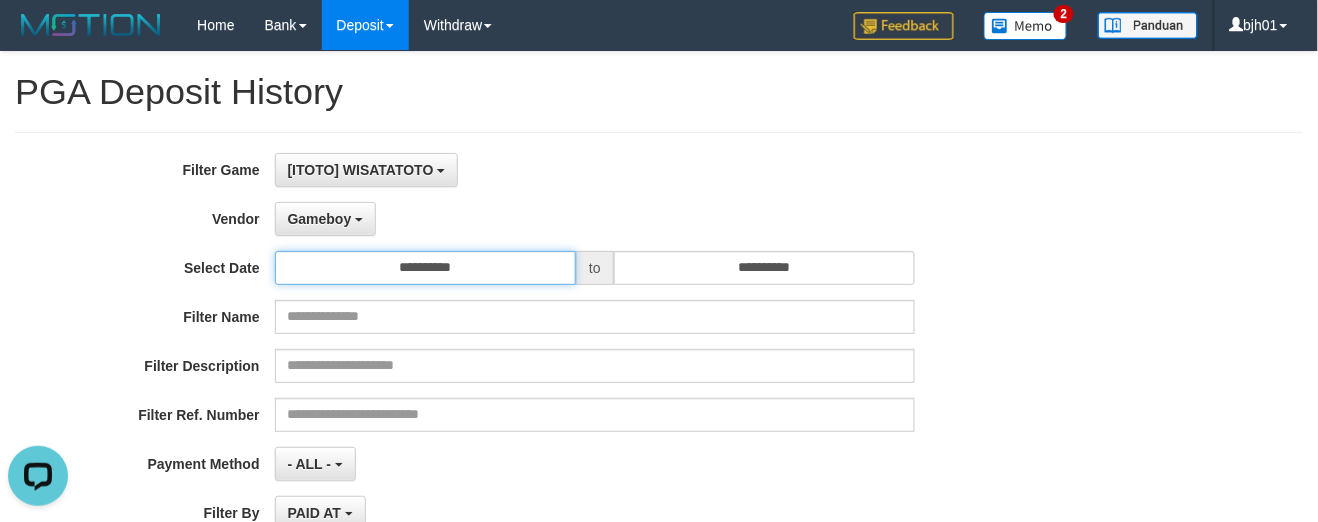 click on "**********" at bounding box center (426, 268) 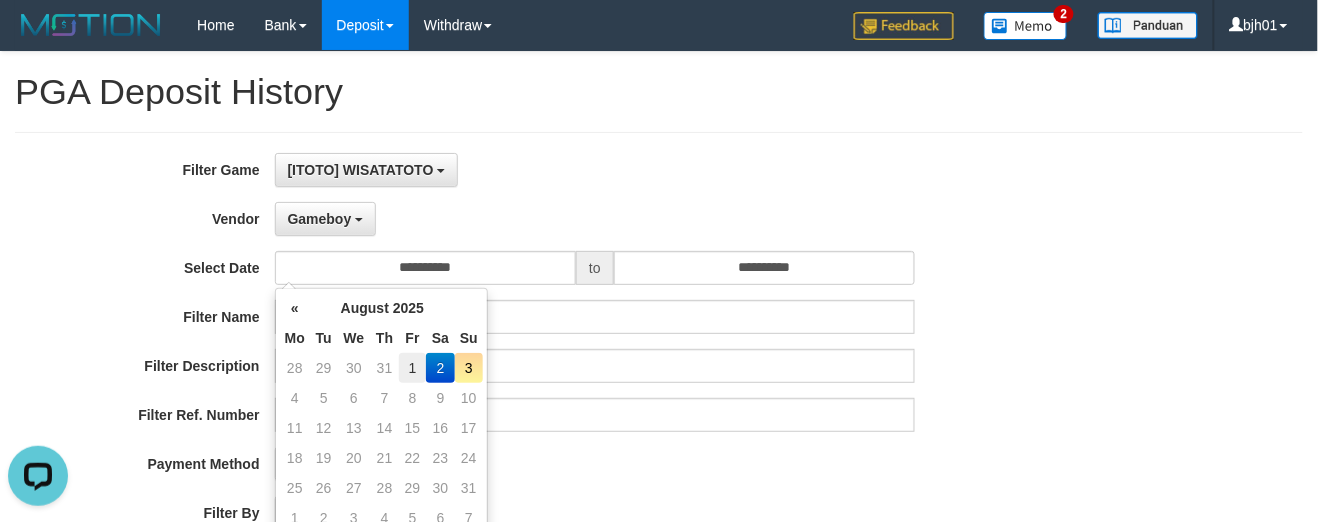 click on "1" at bounding box center [412, 368] 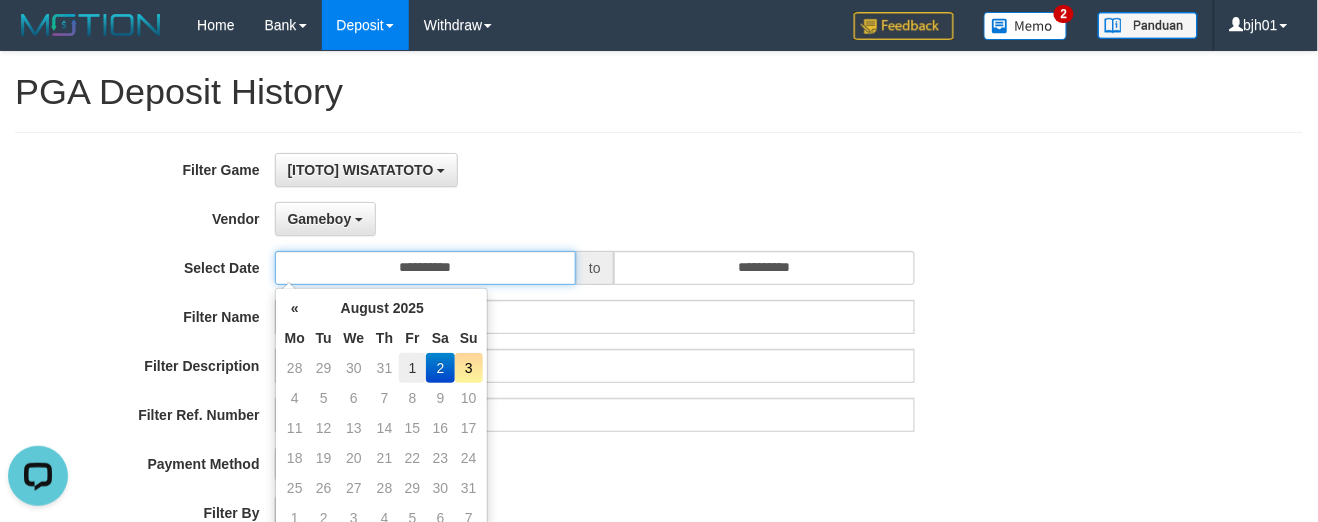 type on "**********" 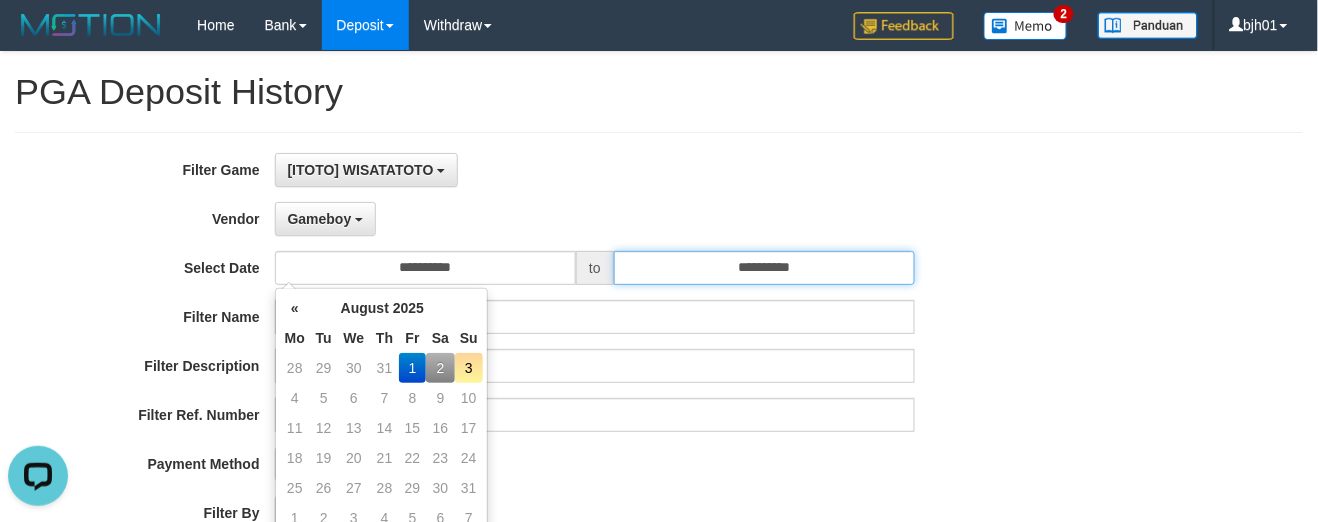 click on "**********" at bounding box center (765, 268) 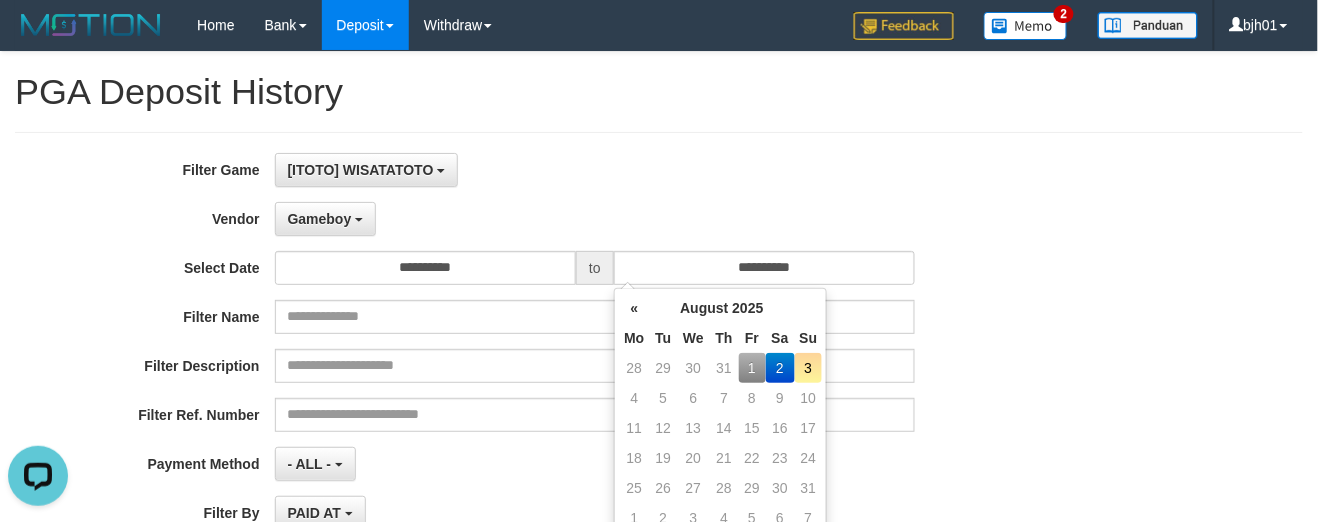 click on "1" at bounding box center (752, 368) 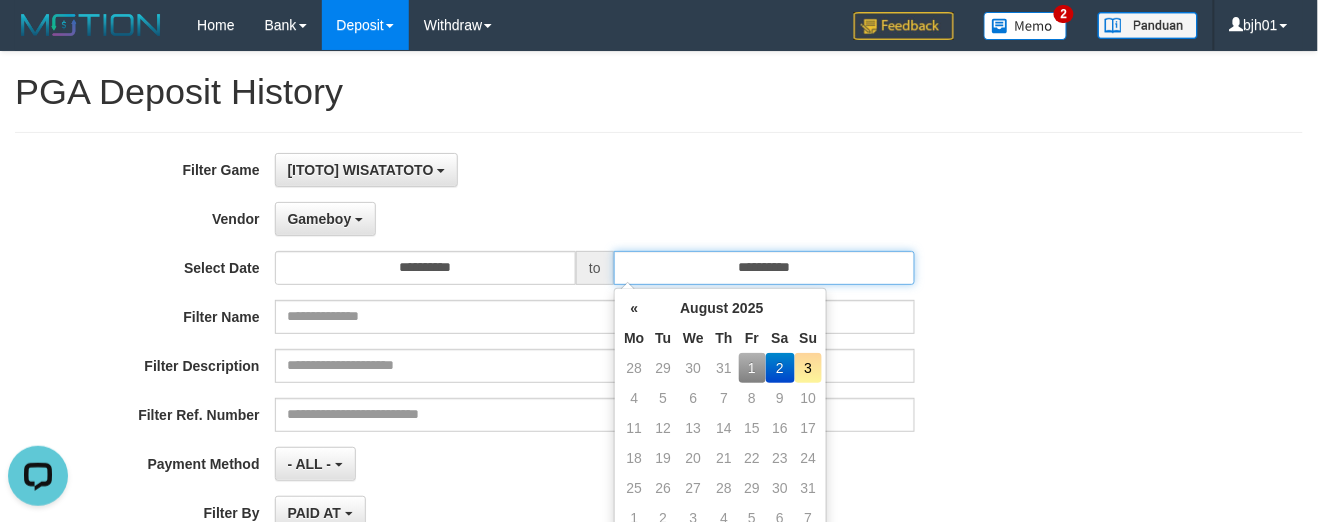 type on "**********" 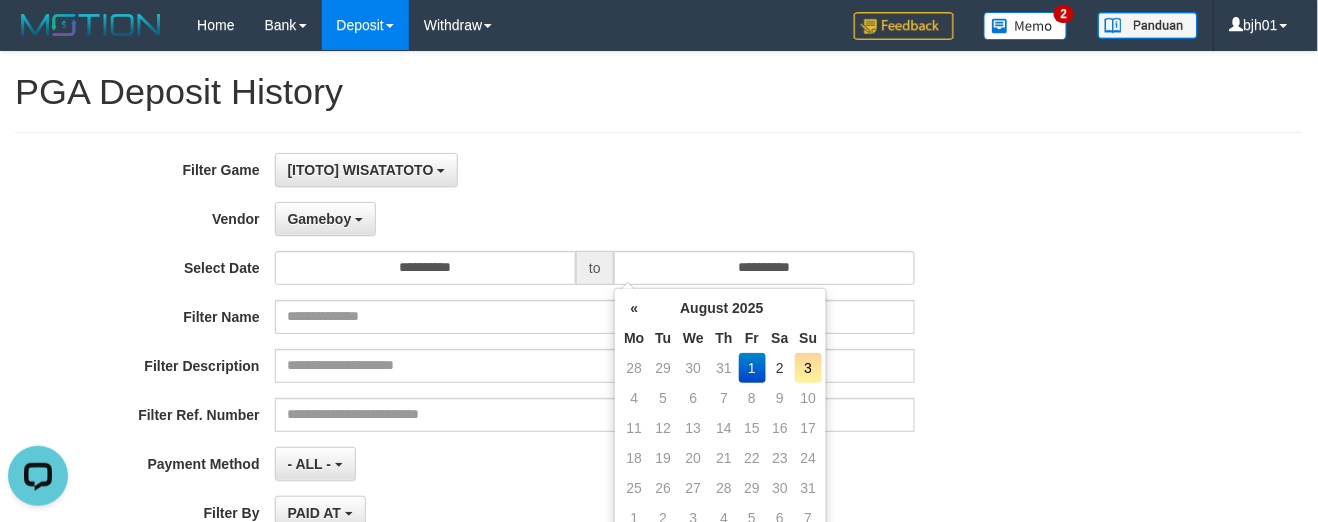 click on "**********" at bounding box center (549, 219) 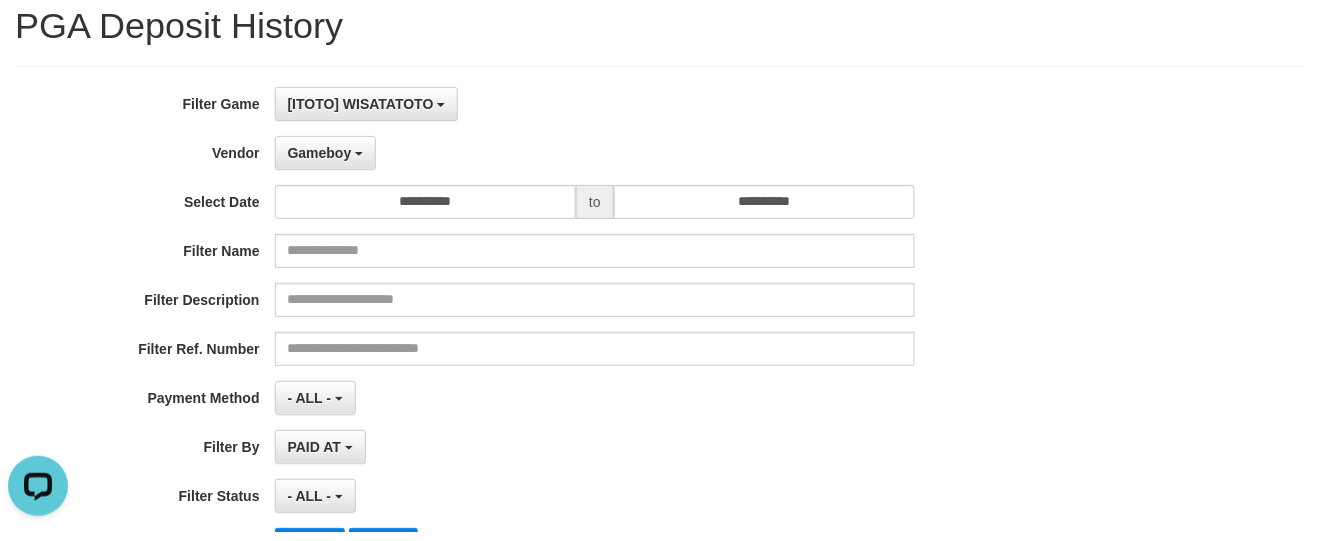 scroll, scrollTop: 375, scrollLeft: 0, axis: vertical 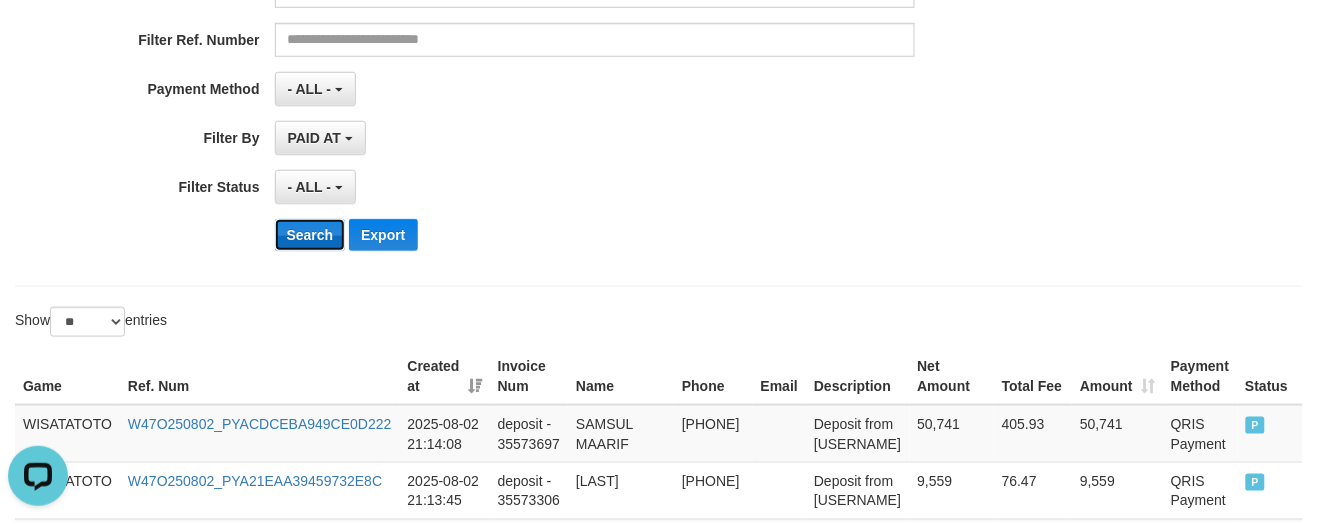 click on "Search" at bounding box center [310, 235] 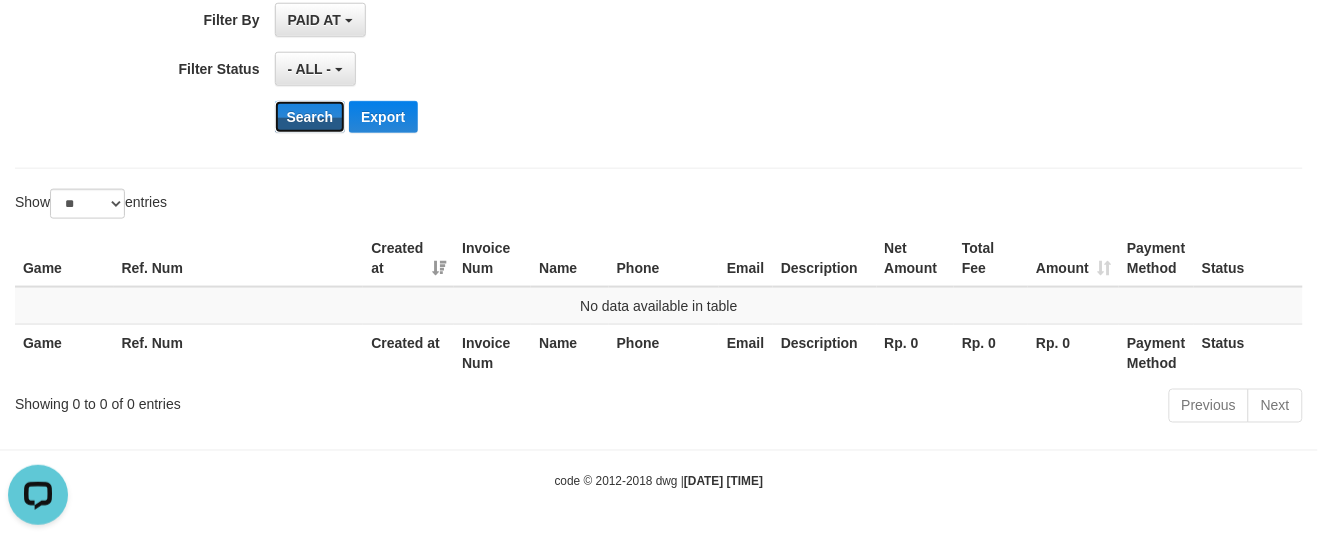 scroll, scrollTop: 0, scrollLeft: 0, axis: both 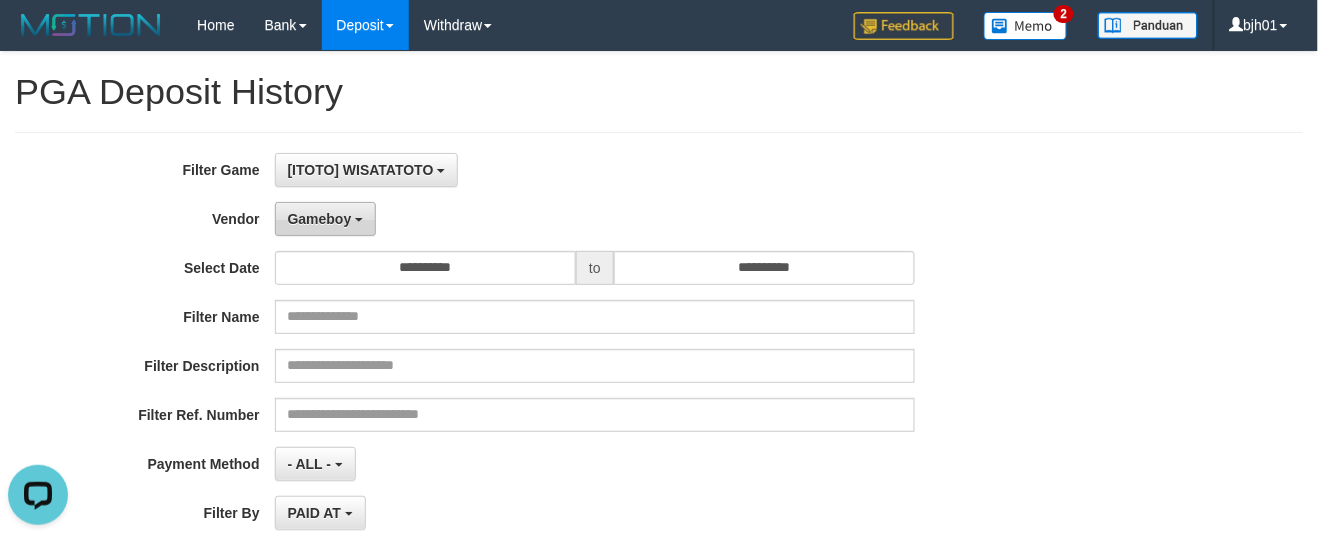 click on "Gameboy" at bounding box center (320, 219) 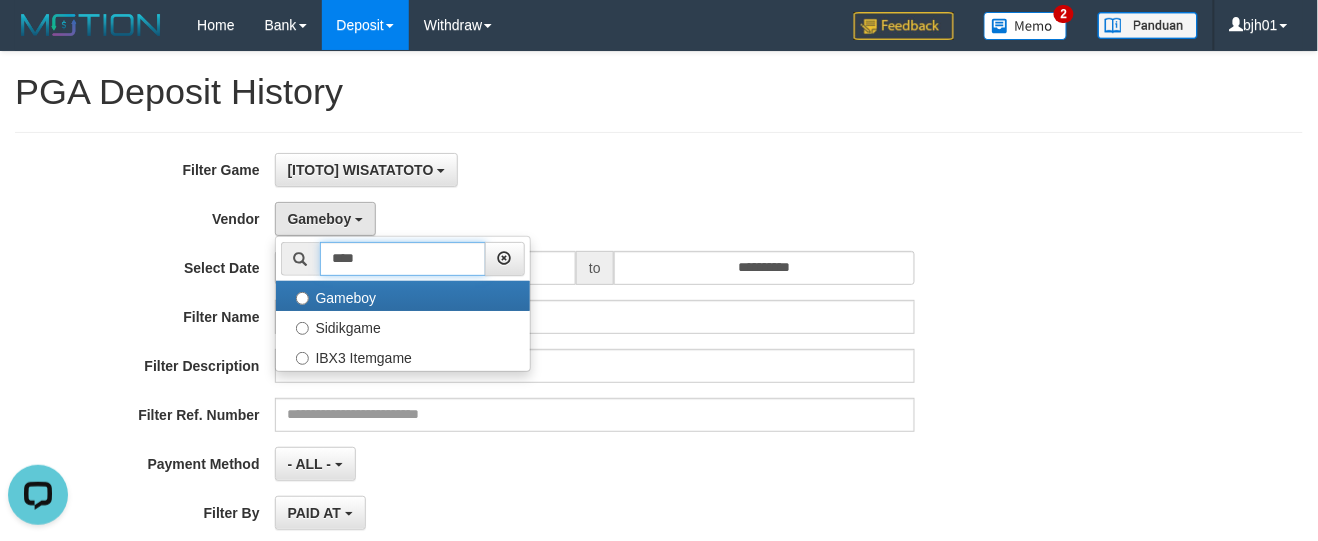 click on "****" at bounding box center [403, 259] 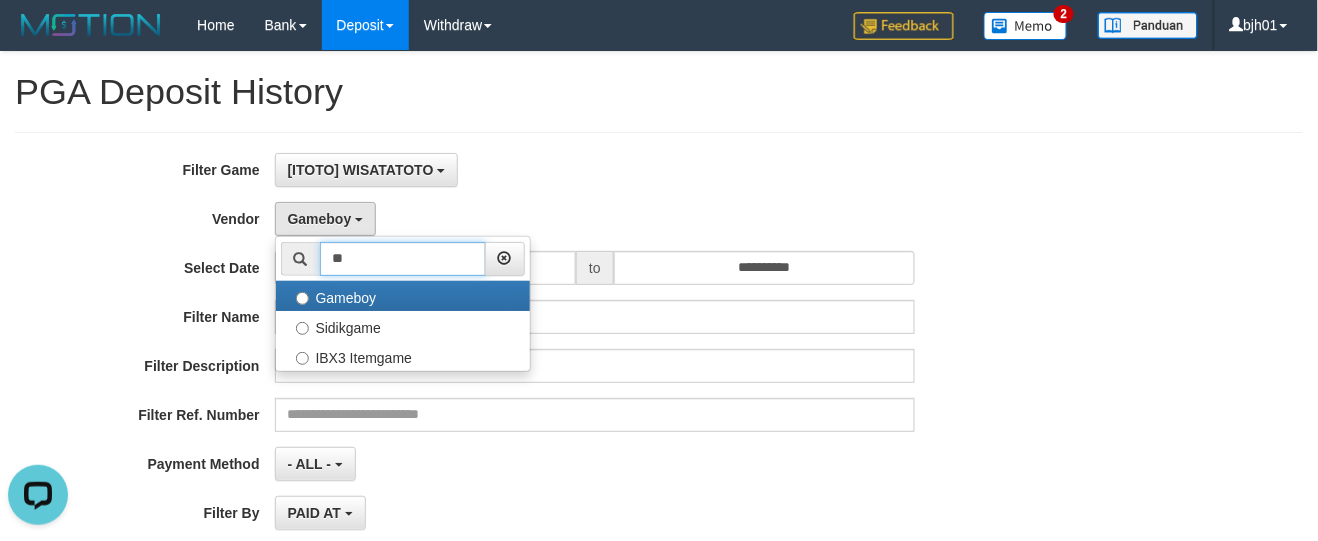 type on "*" 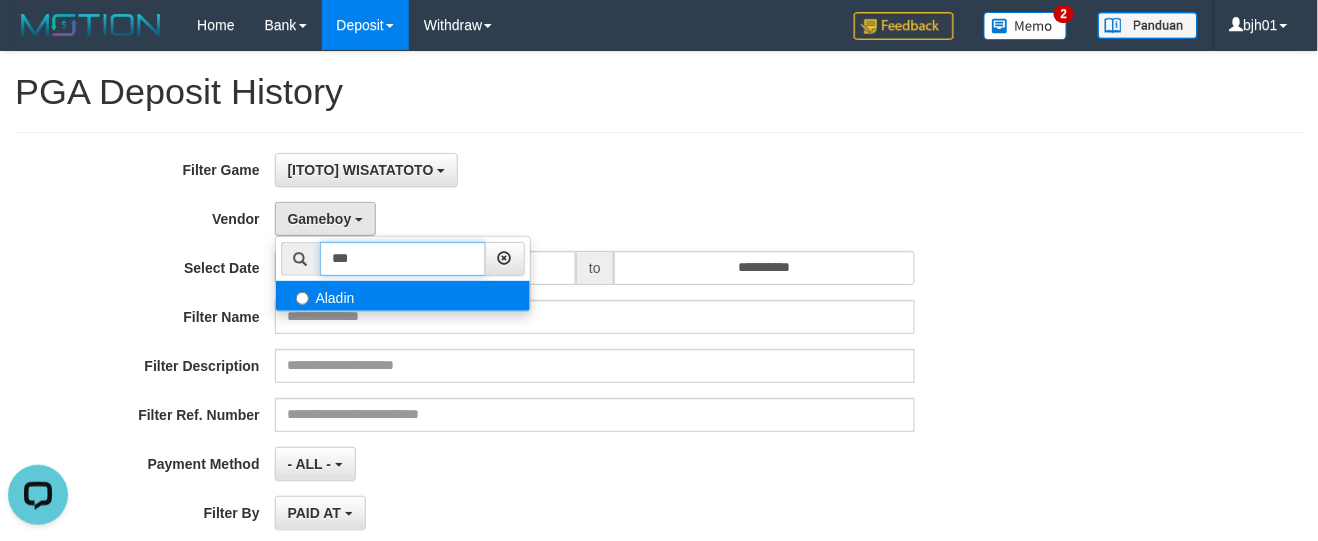 type on "***" 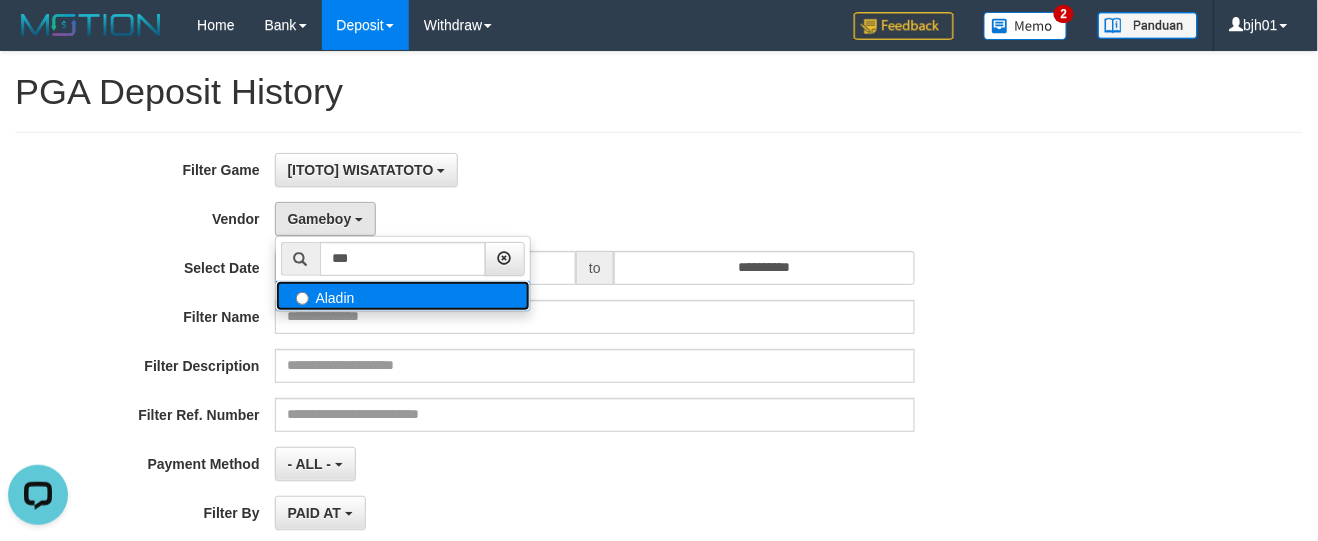 click on "Aladin" at bounding box center (403, 296) 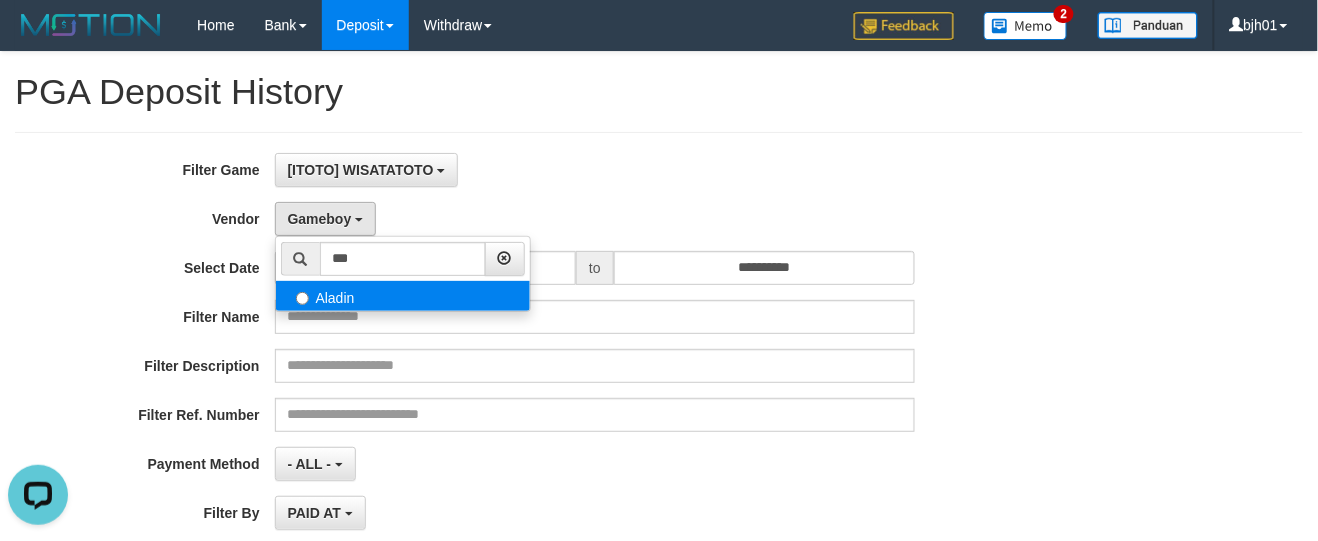 select on "**********" 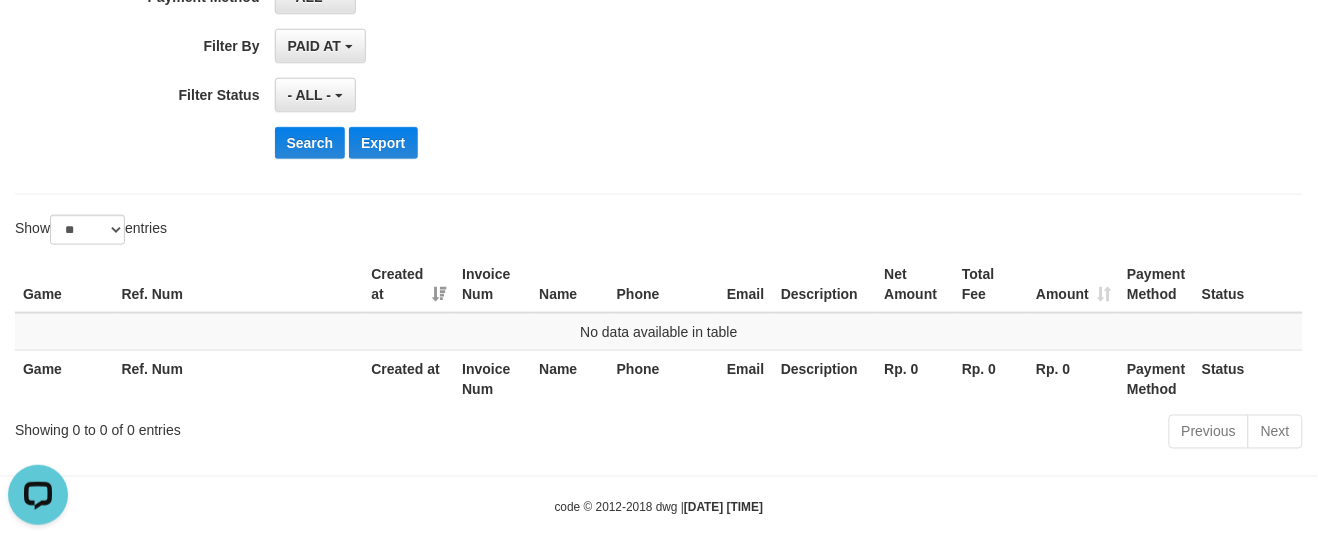 scroll, scrollTop: 496, scrollLeft: 0, axis: vertical 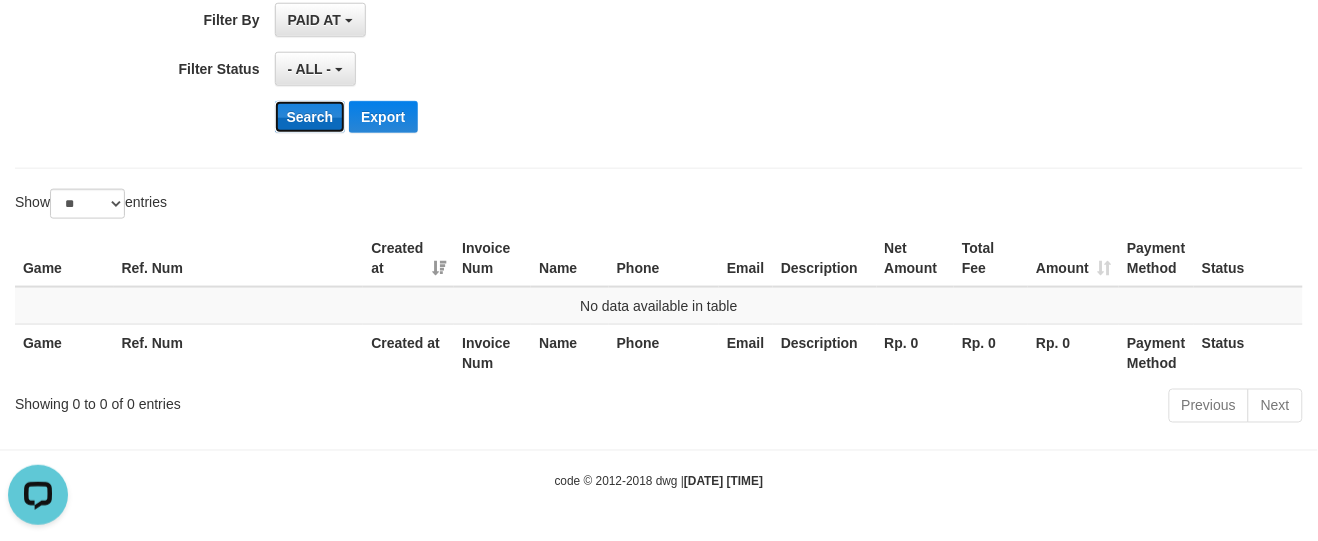 click on "Search" at bounding box center [310, 117] 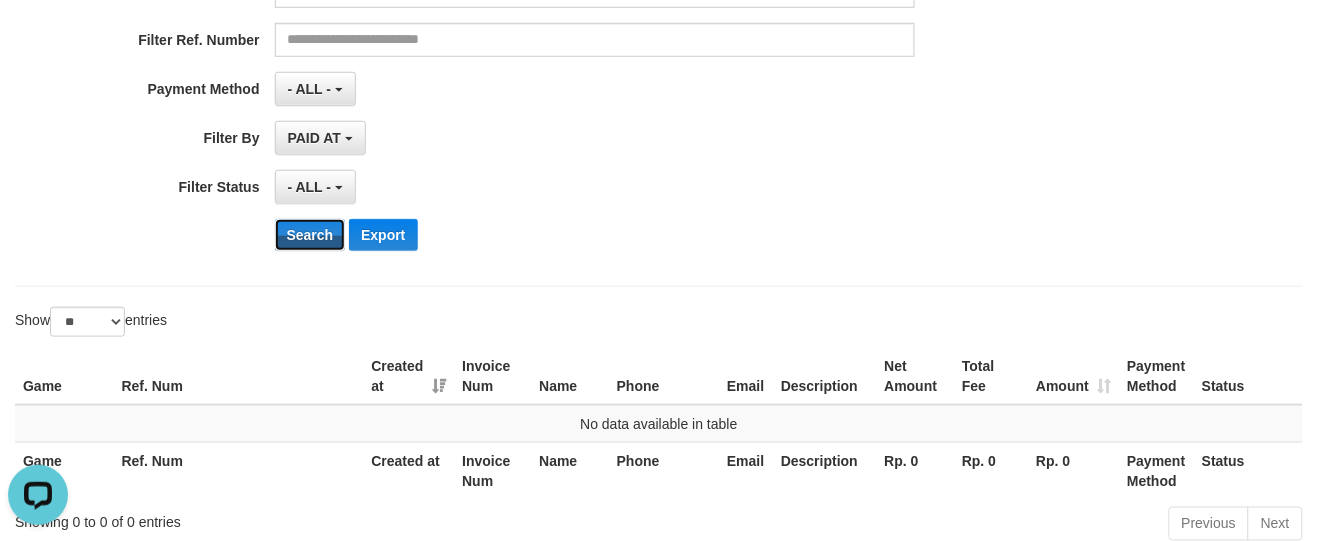 scroll, scrollTop: 0, scrollLeft: 0, axis: both 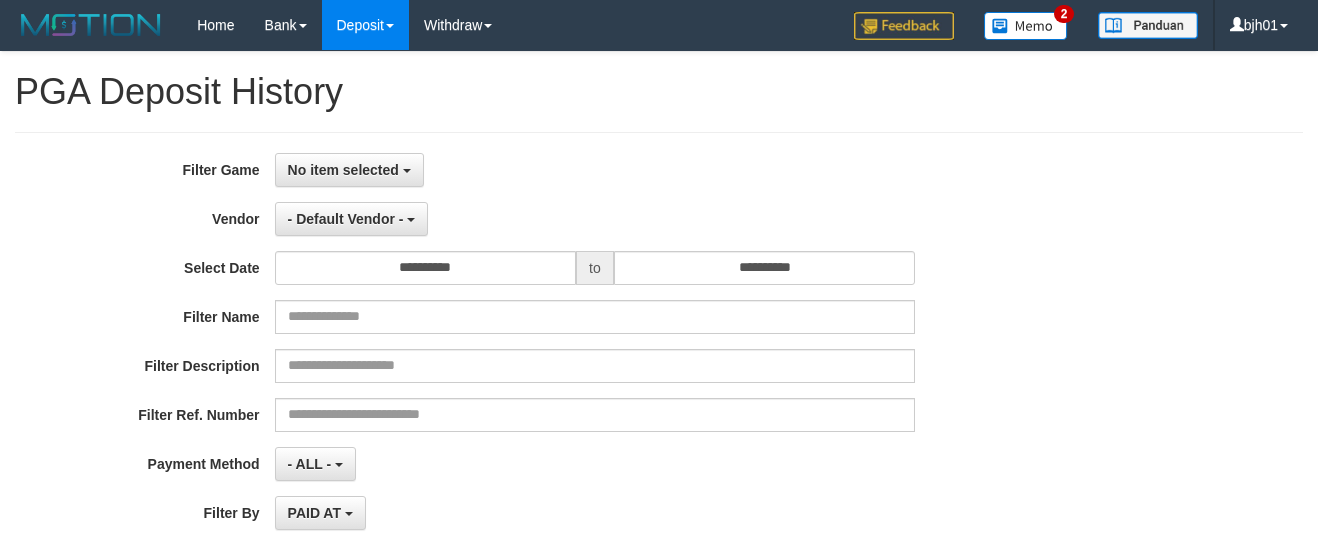 select 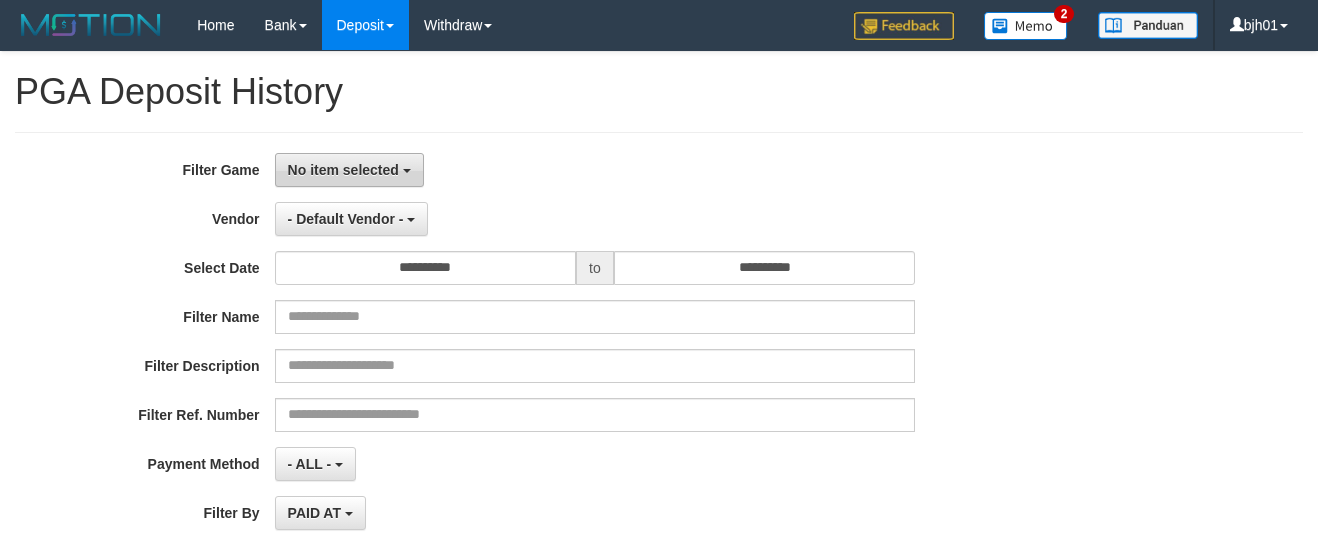 scroll, scrollTop: 0, scrollLeft: 0, axis: both 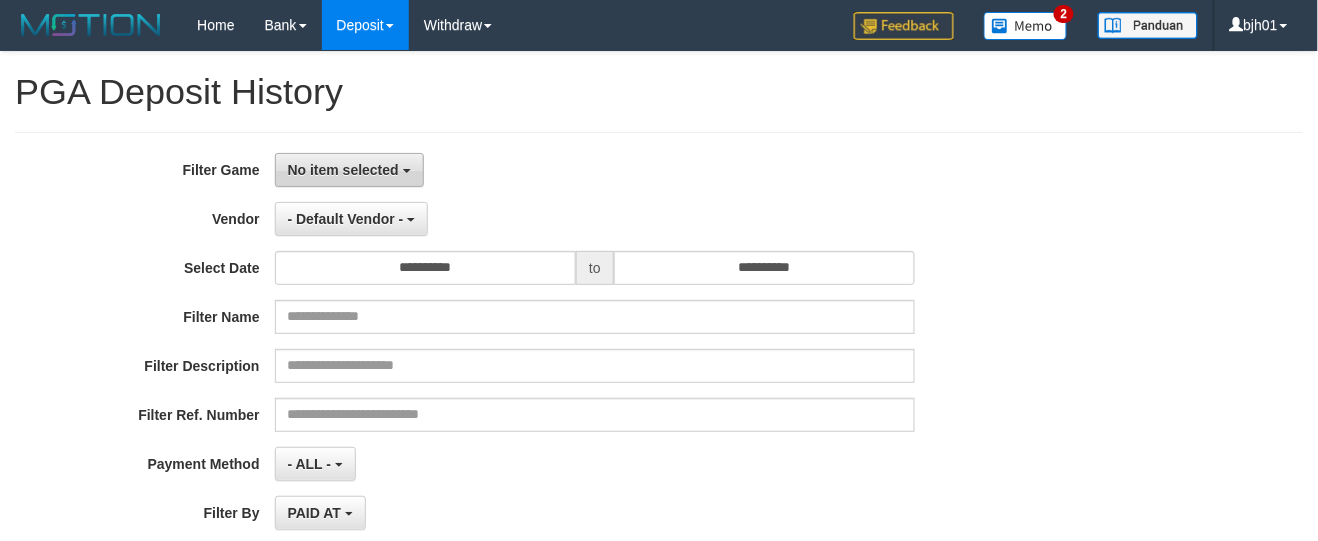 click on "No item selected" at bounding box center [343, 170] 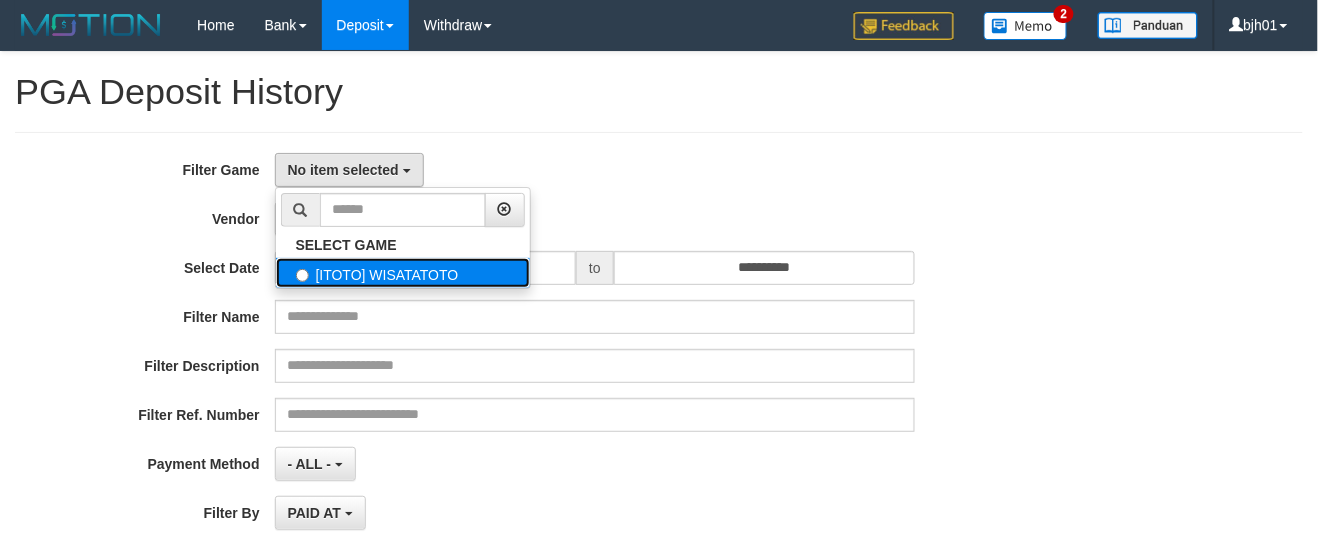 click on "[ITOTO] WISATATOTO" at bounding box center (403, 273) 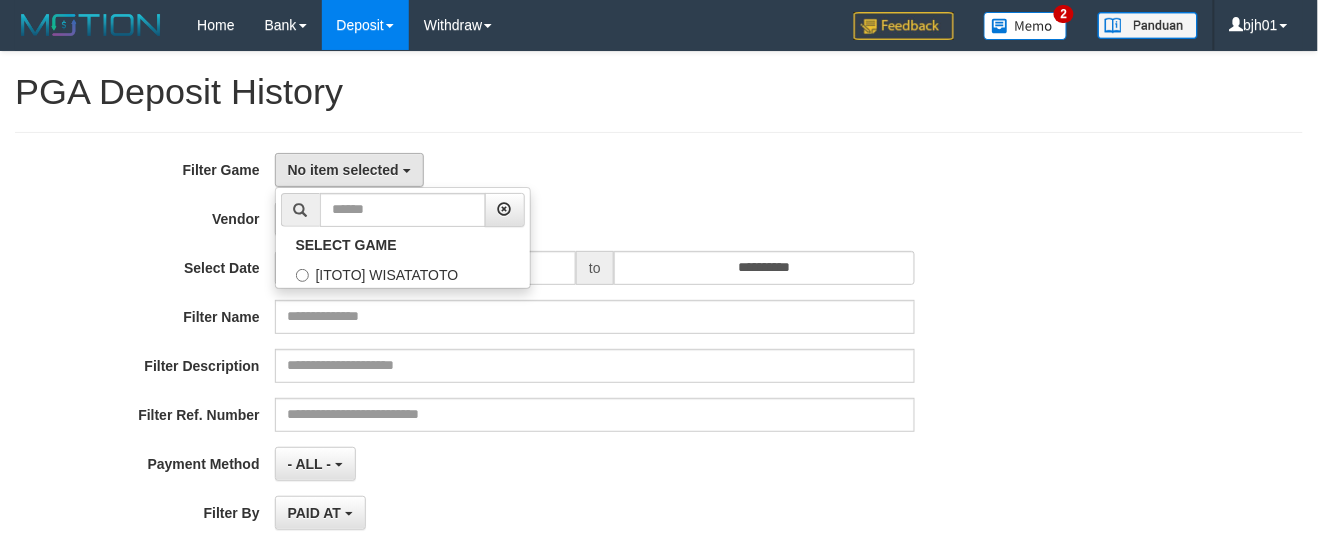 select on "****" 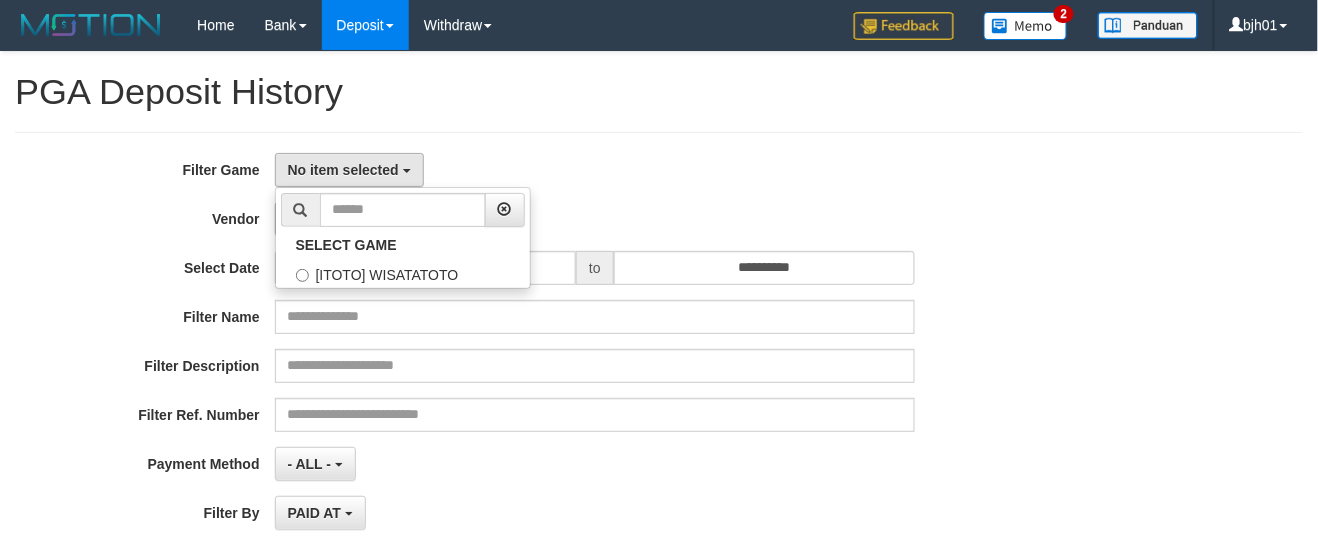 scroll, scrollTop: 17, scrollLeft: 0, axis: vertical 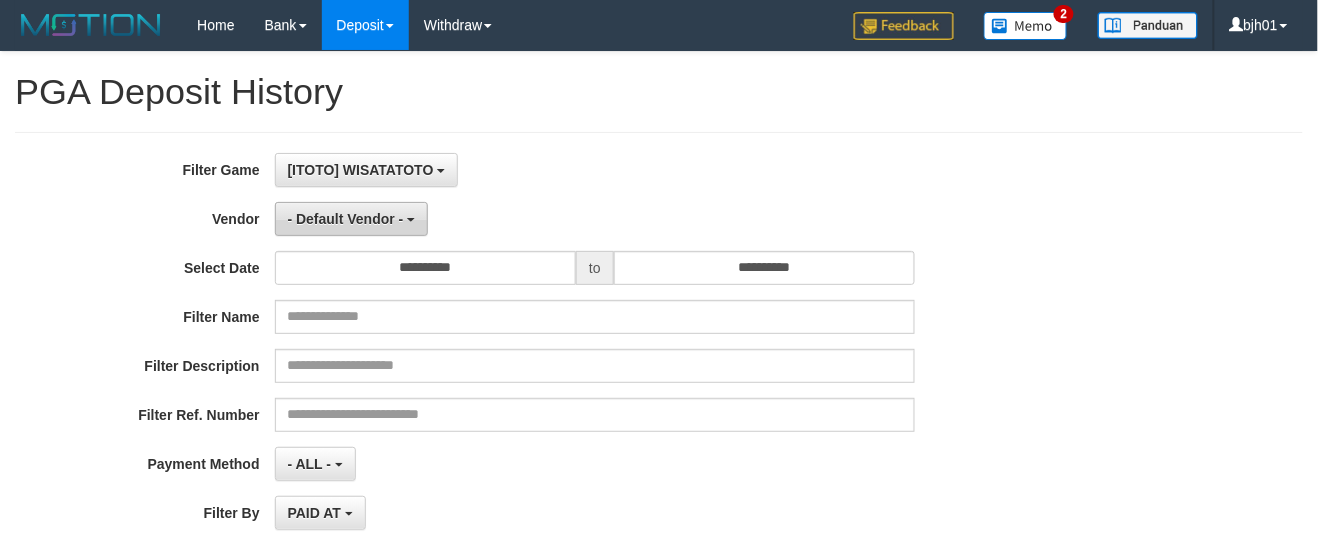 click on "- Default Vendor -" at bounding box center (352, 219) 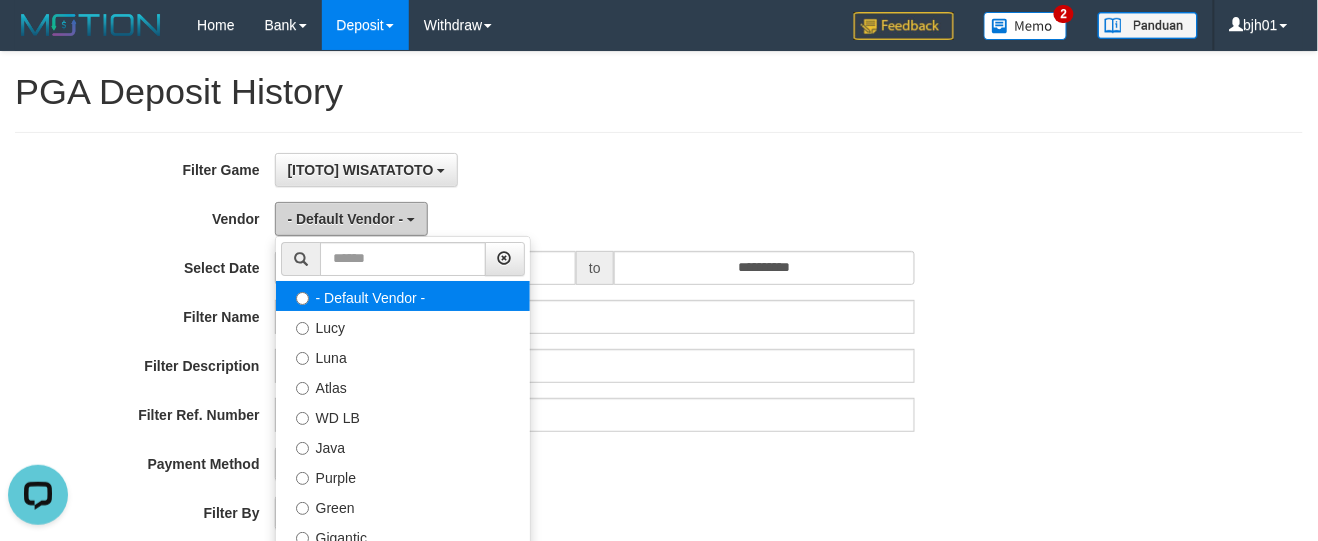 scroll, scrollTop: 0, scrollLeft: 0, axis: both 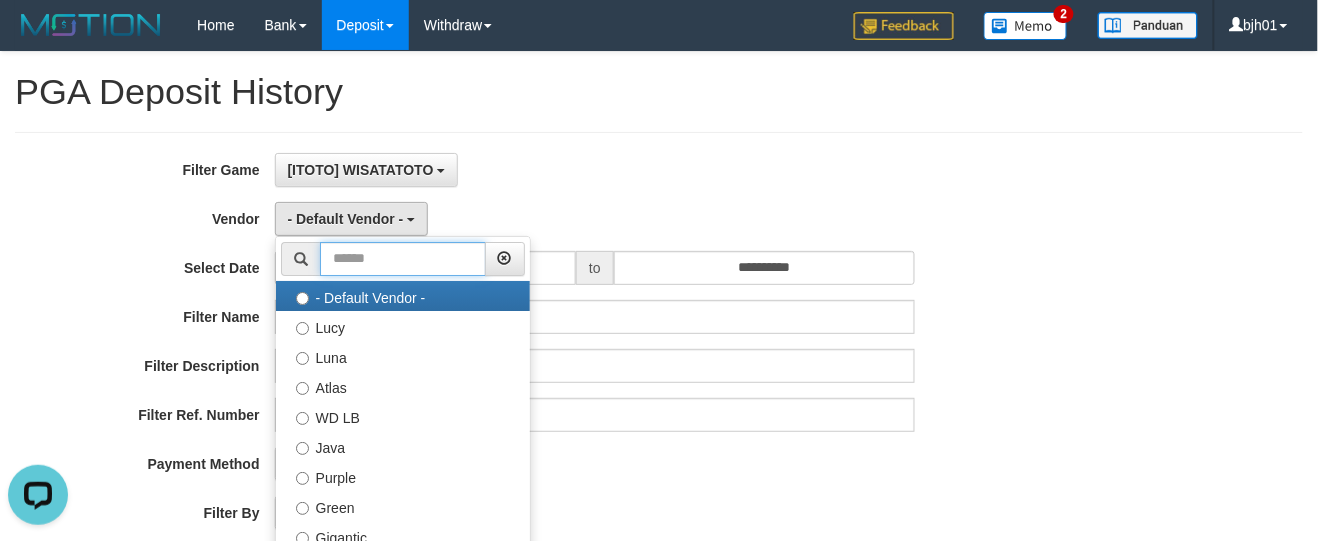 click at bounding box center [403, 259] 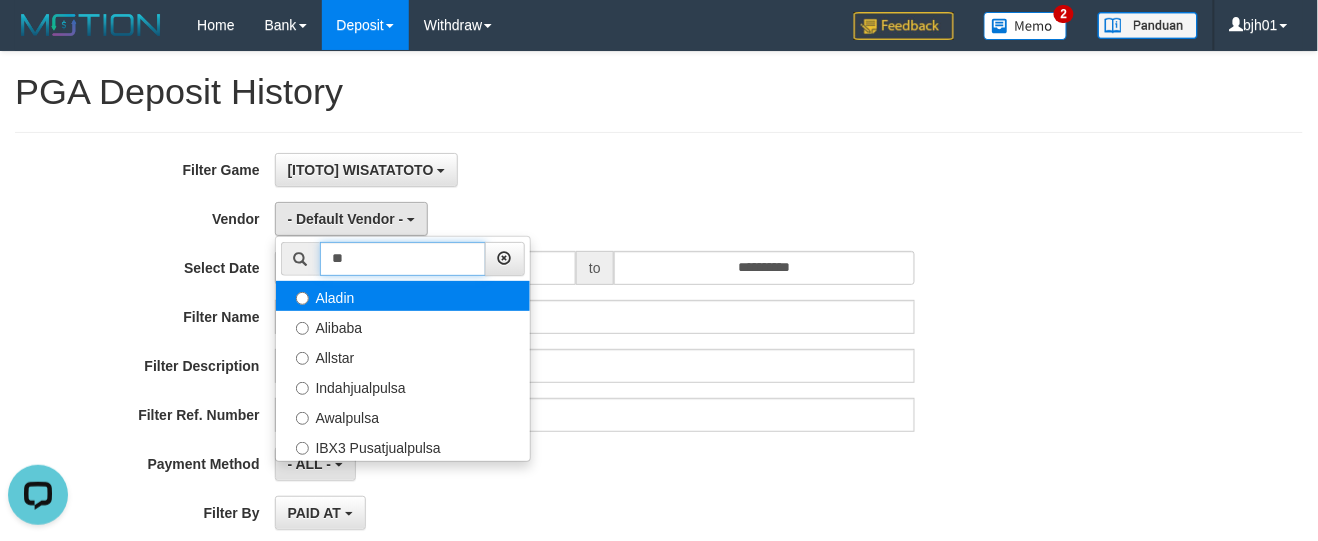 type on "**" 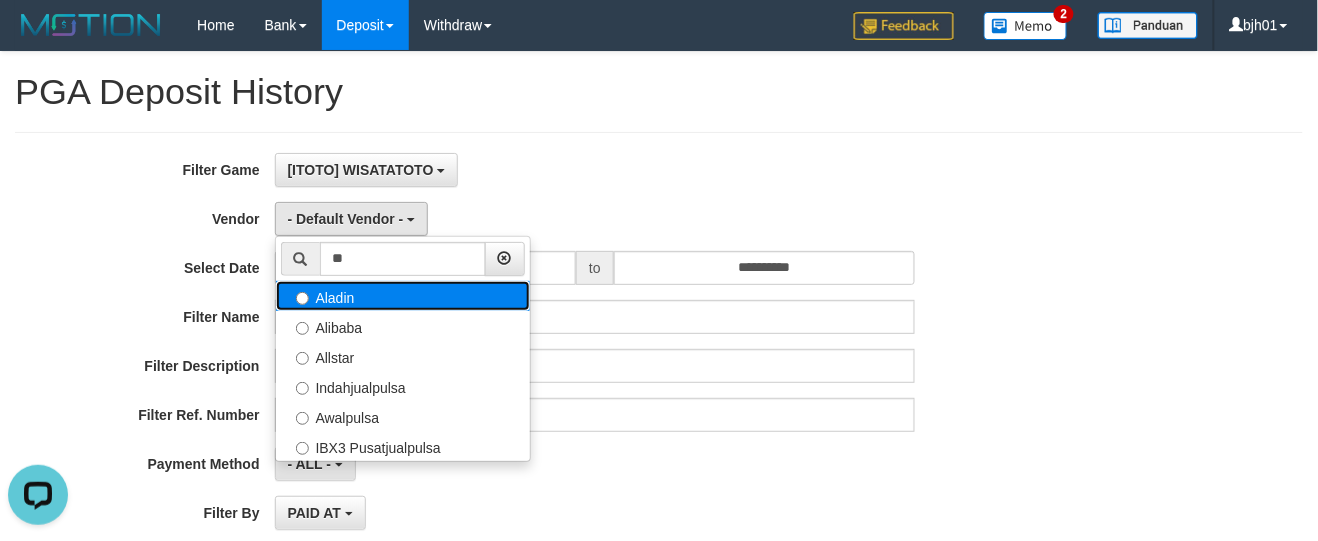 click on "Aladin" at bounding box center [403, 296] 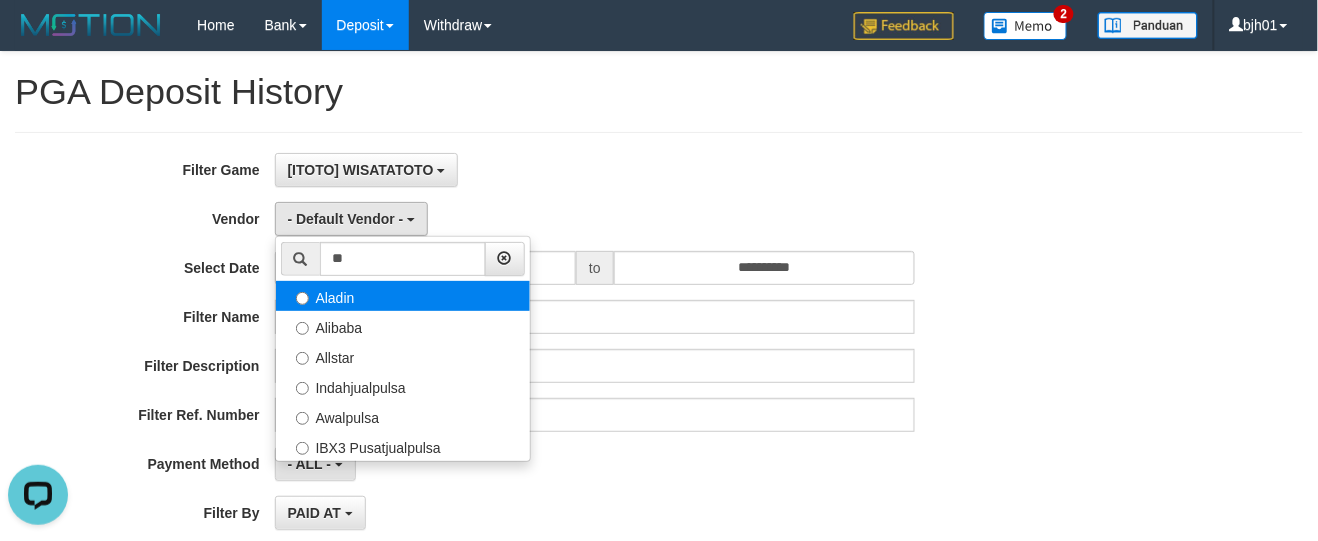select on "**********" 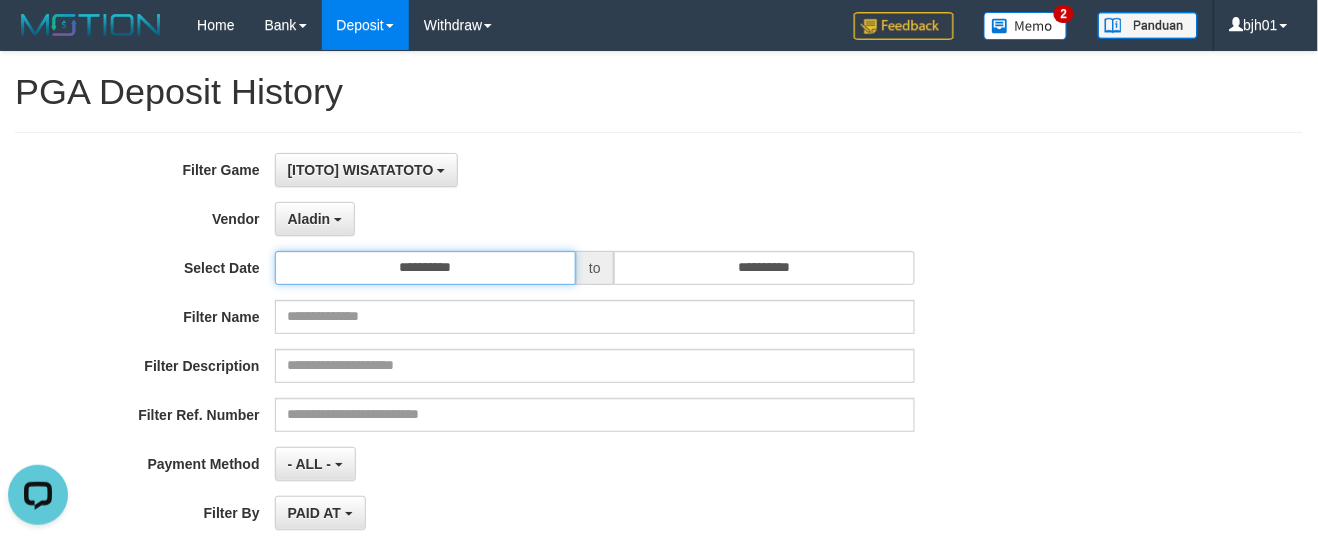 click on "**********" at bounding box center [426, 268] 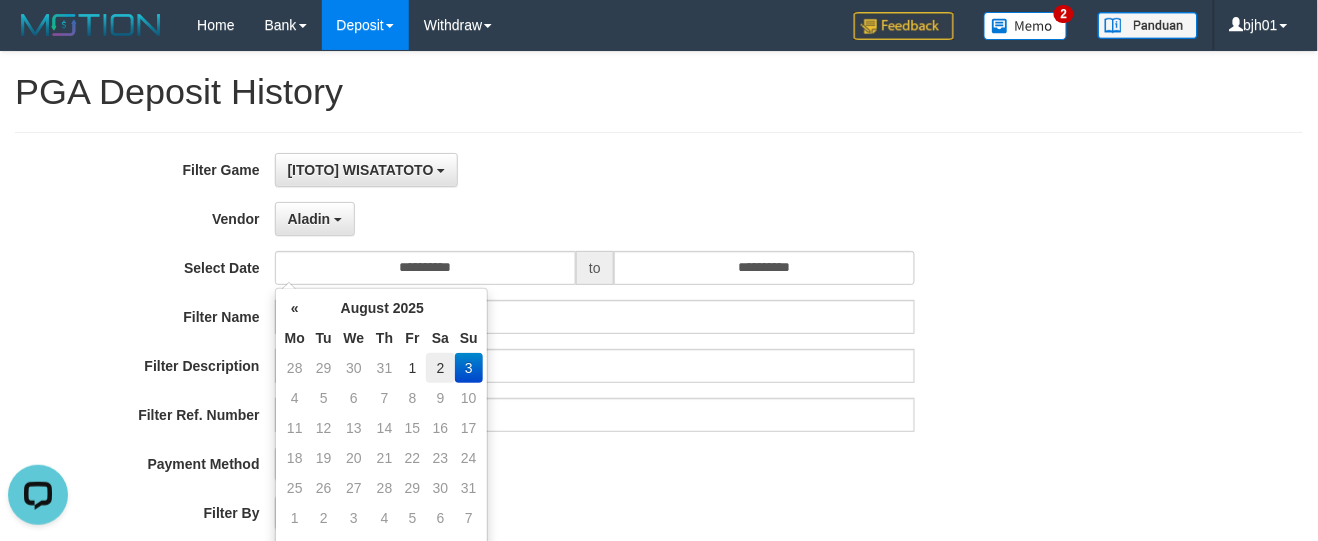click on "2" at bounding box center [440, 368] 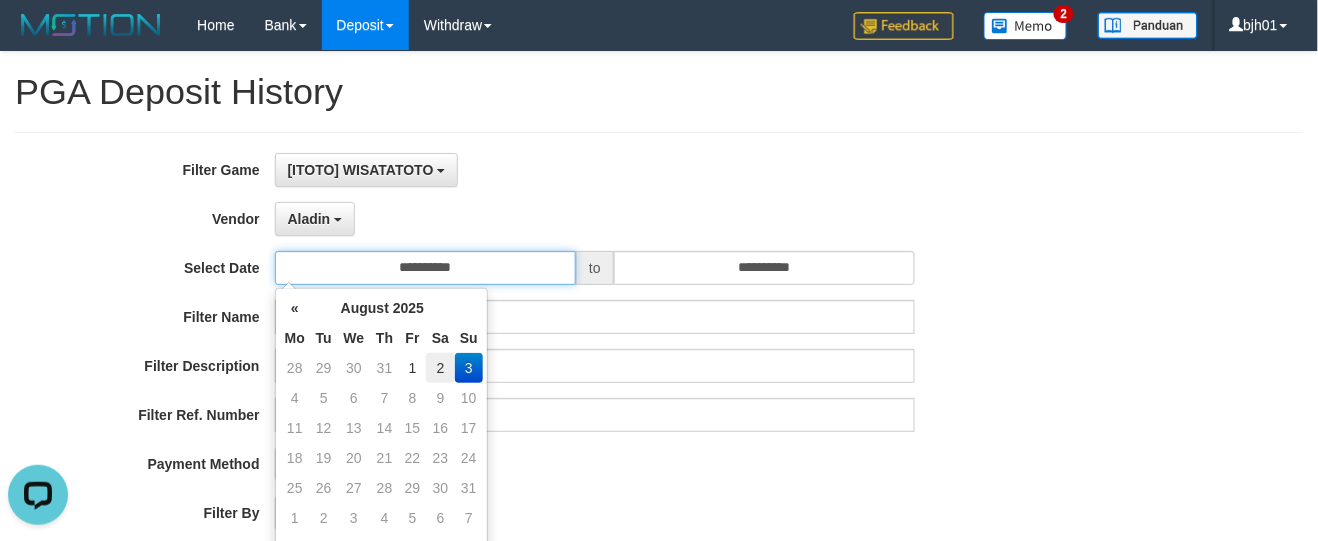 type on "**********" 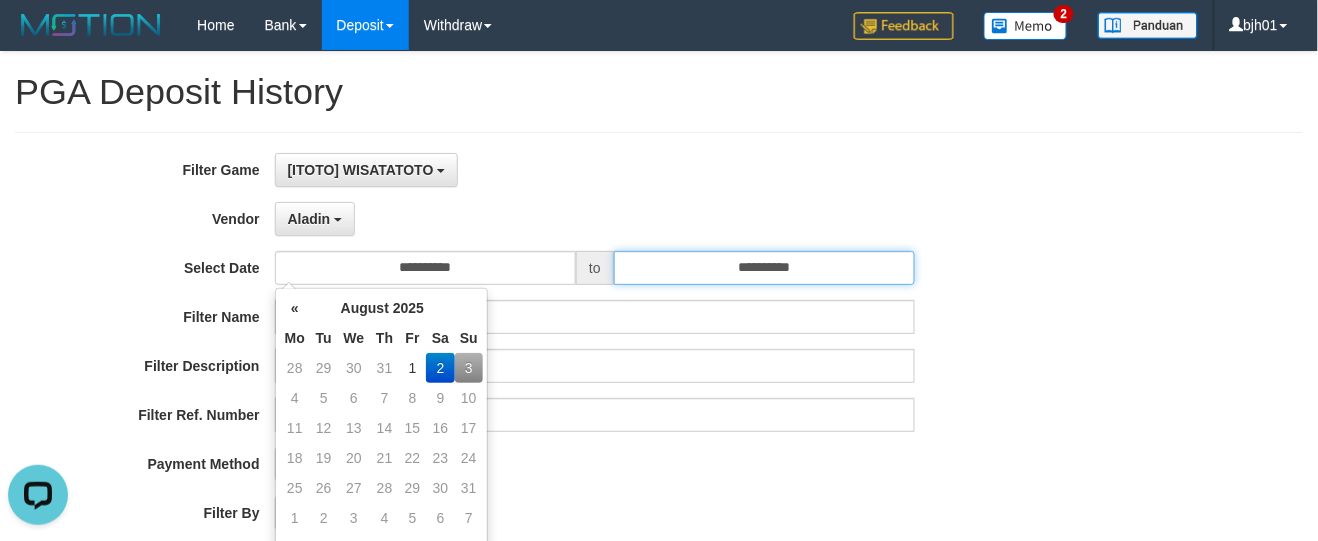 click on "**********" at bounding box center [765, 268] 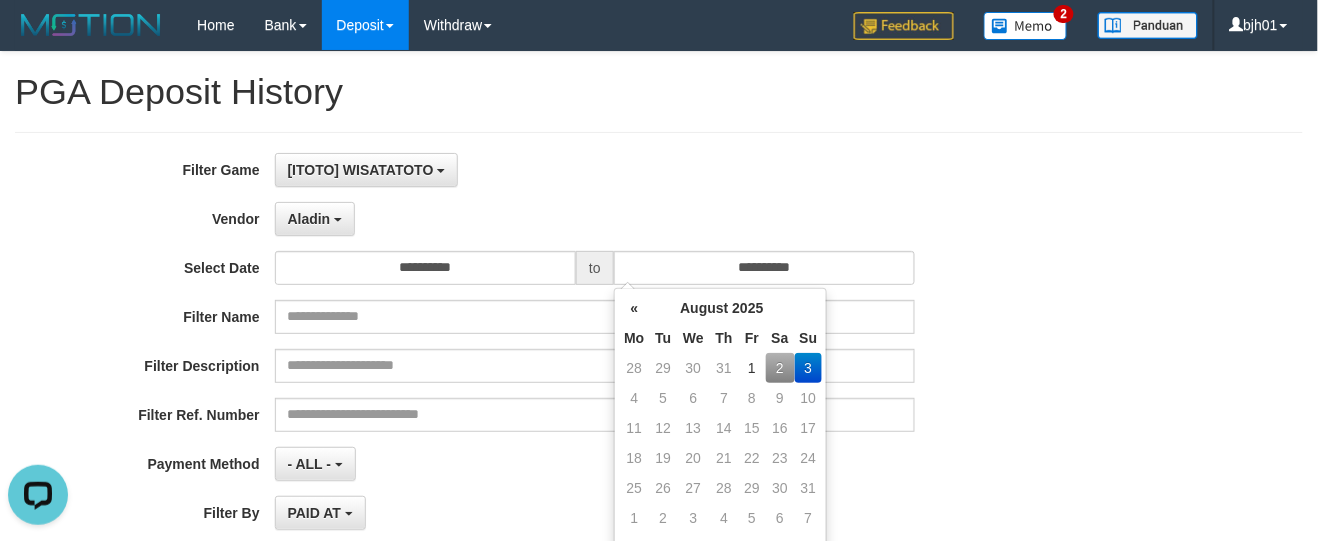 click on "2" at bounding box center (780, 368) 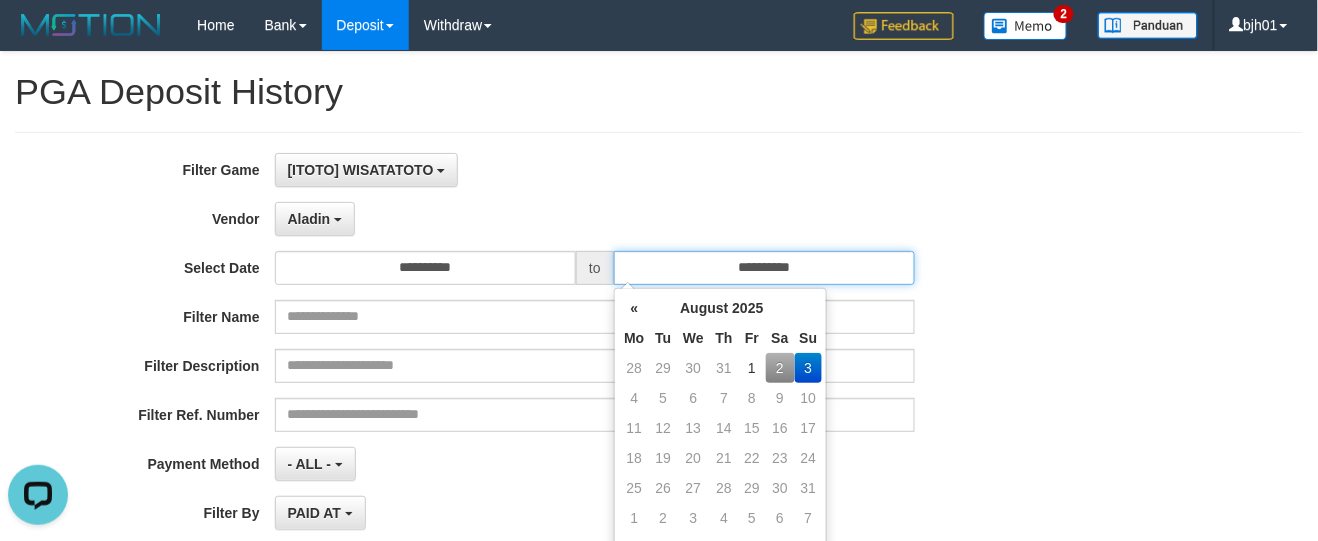 type on "**********" 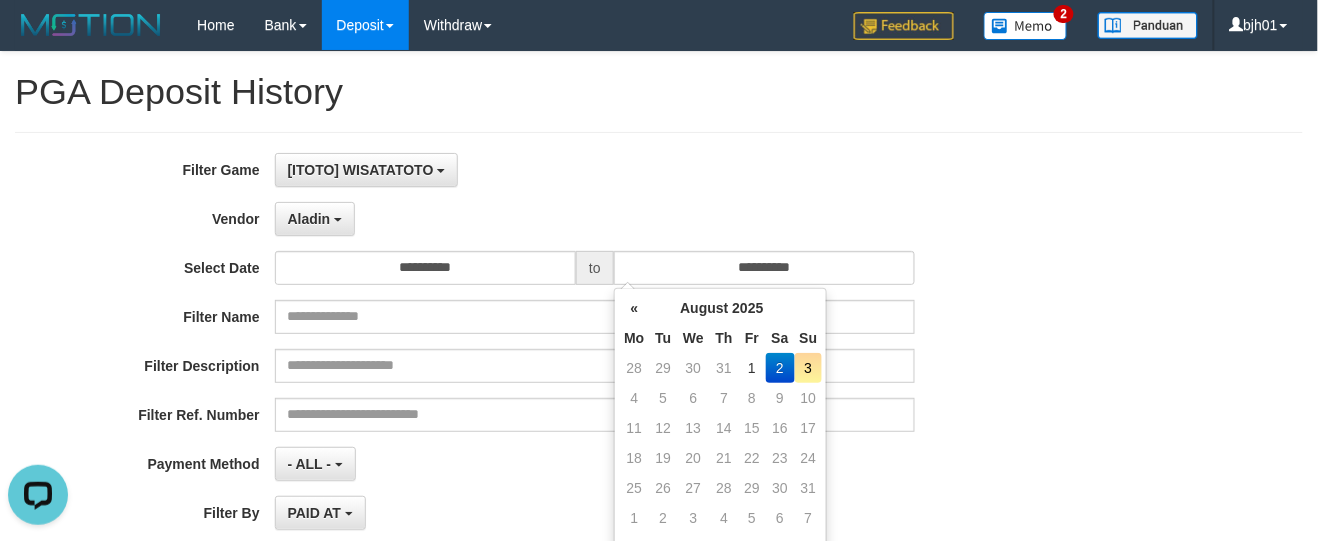 click on "**********" at bounding box center [549, 268] 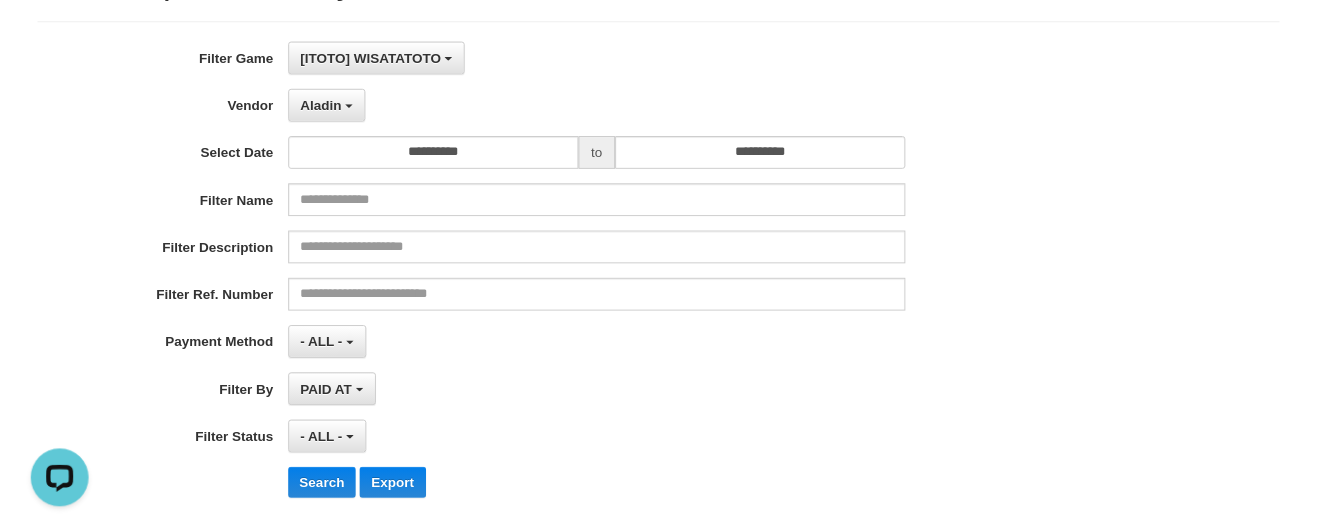 scroll, scrollTop: 250, scrollLeft: 0, axis: vertical 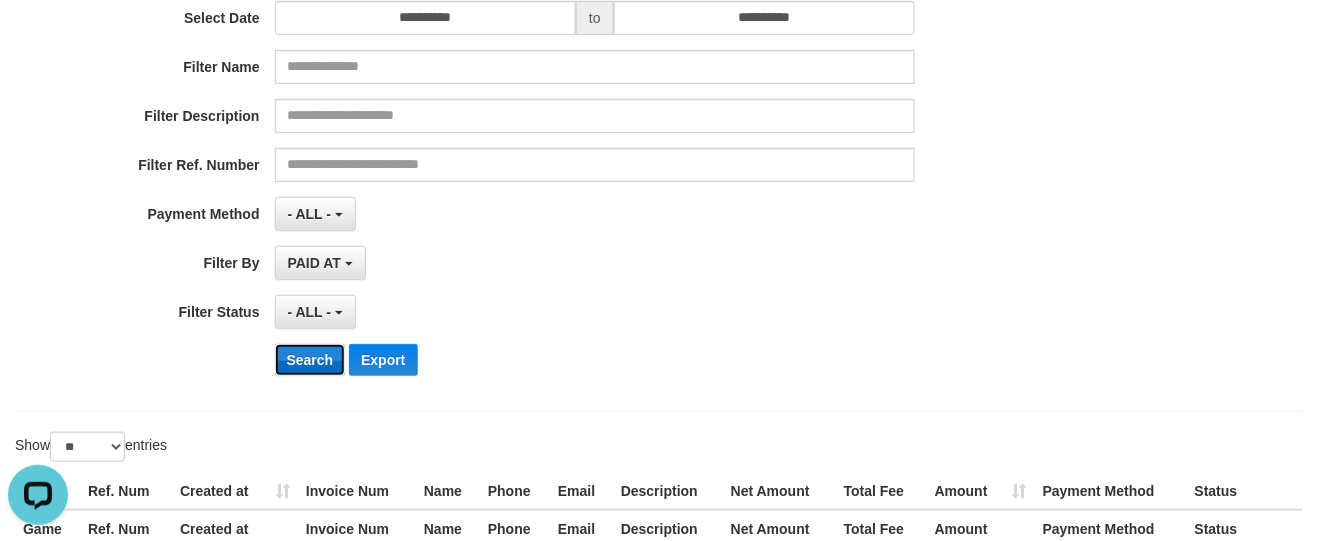click on "Search" at bounding box center (310, 360) 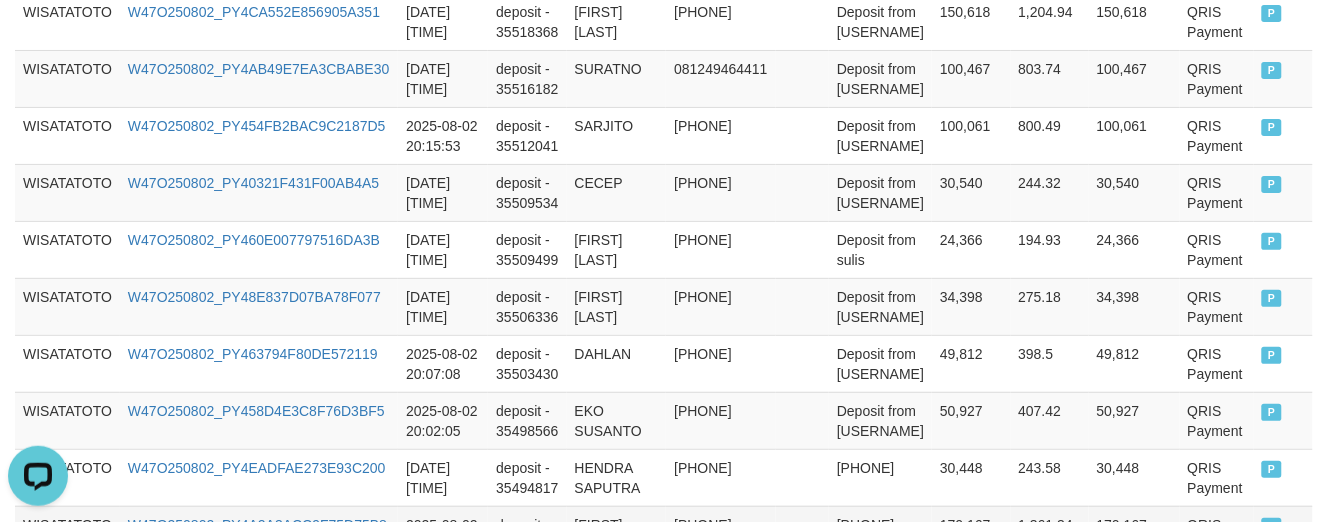 scroll, scrollTop: 1948, scrollLeft: 0, axis: vertical 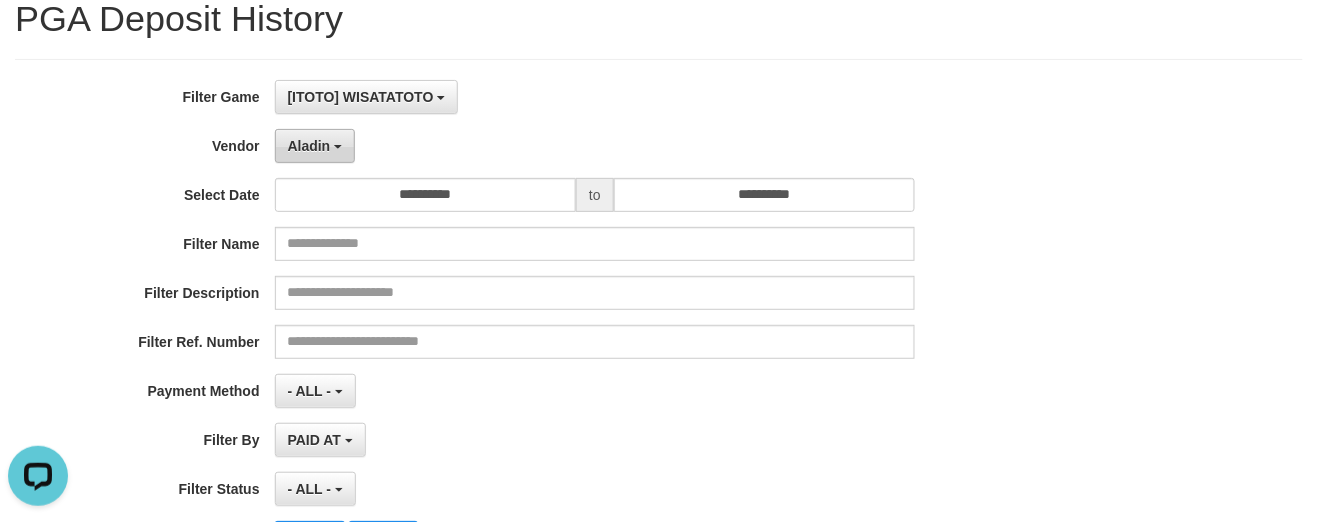click on "Aladin" at bounding box center [309, 146] 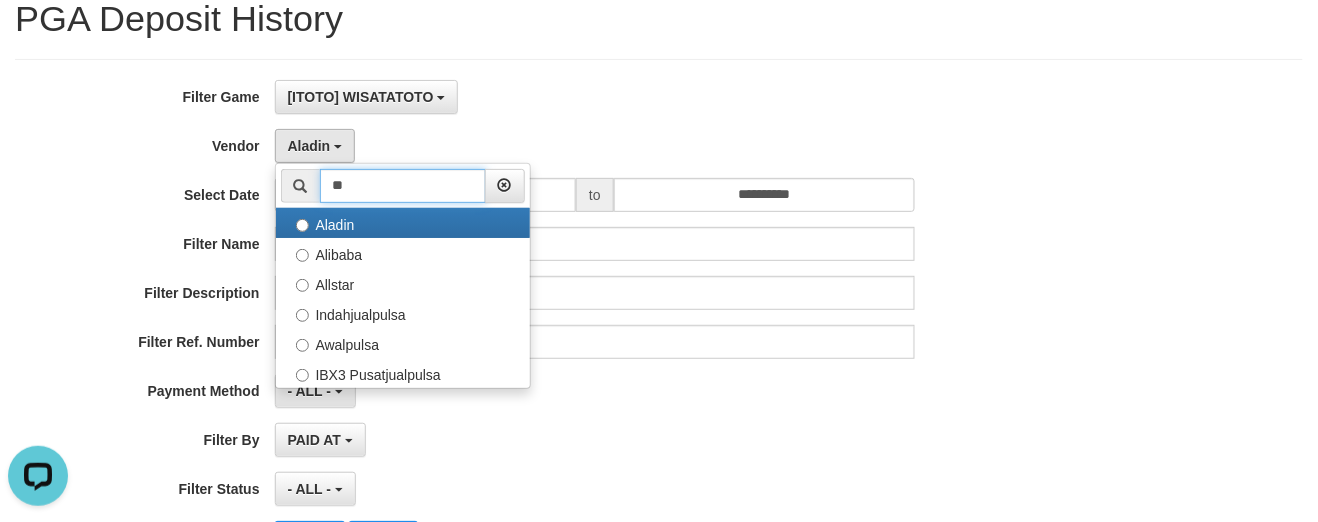 click on "**" at bounding box center [403, 186] 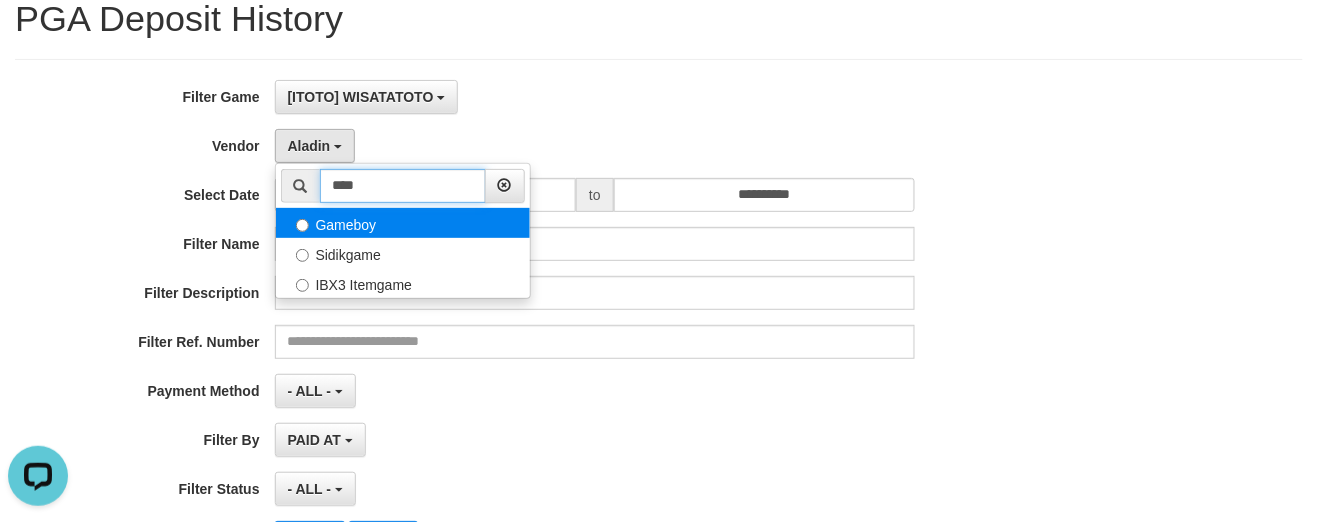 type on "****" 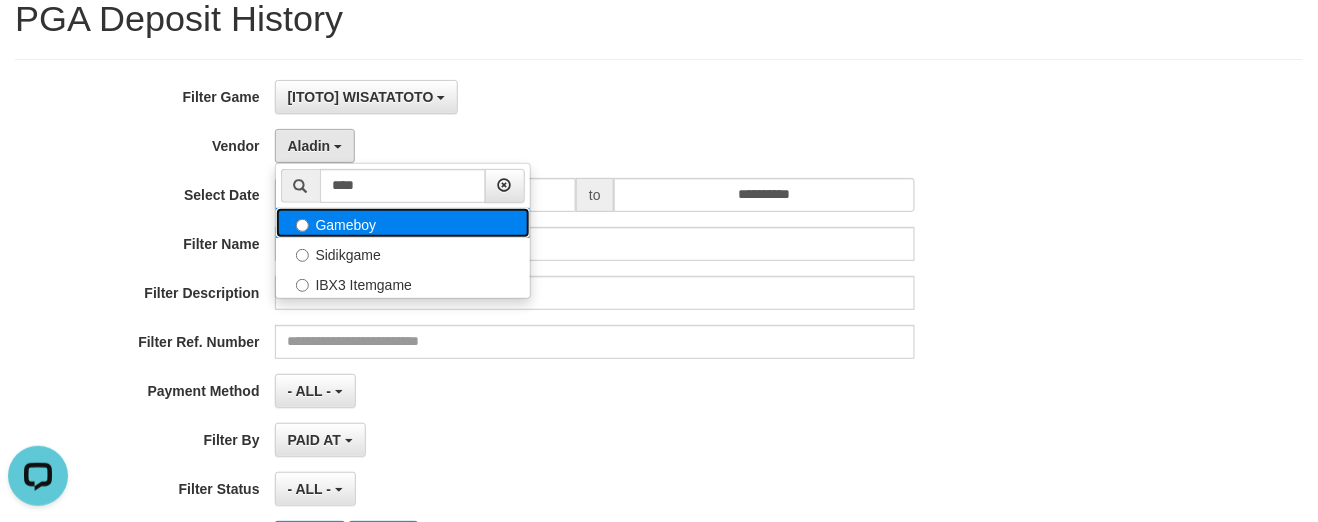 click on "Gameboy" at bounding box center [403, 223] 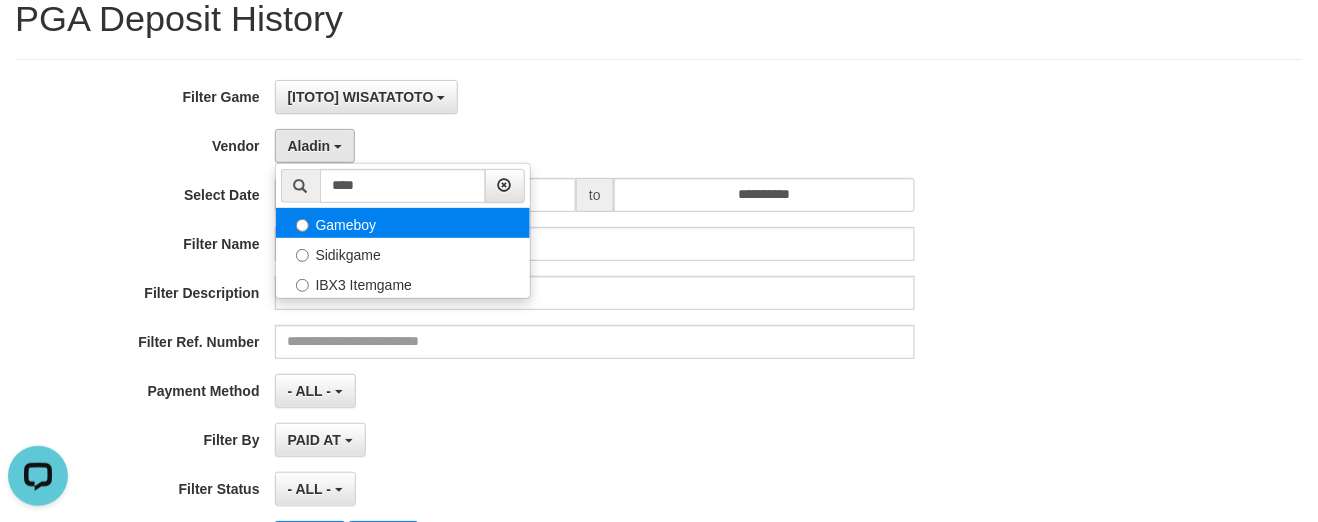 select on "**********" 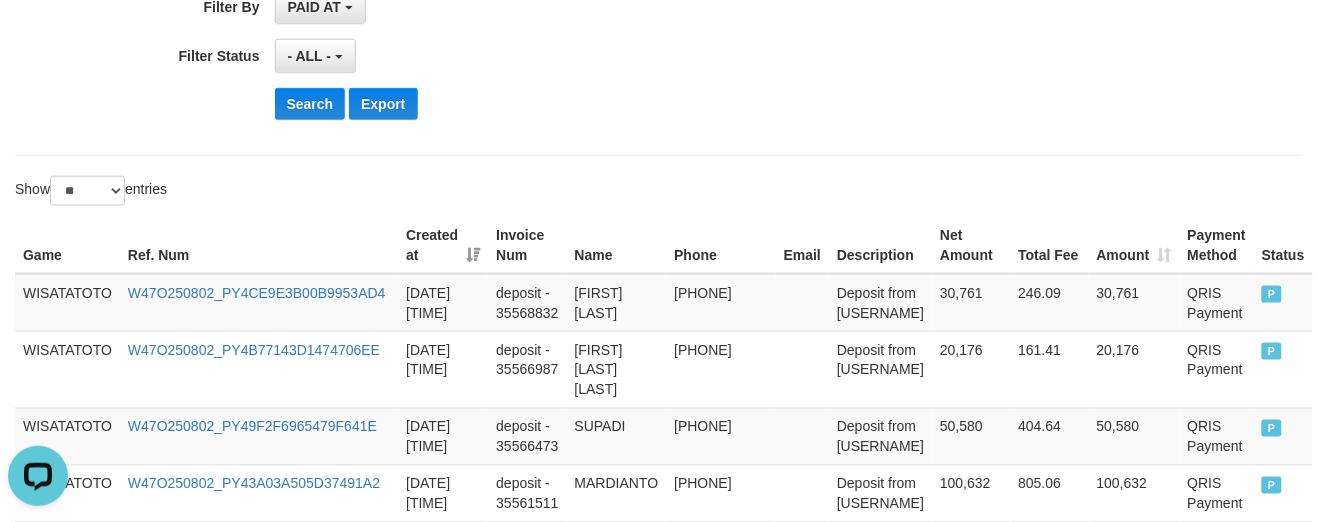 scroll, scrollTop: 448, scrollLeft: 0, axis: vertical 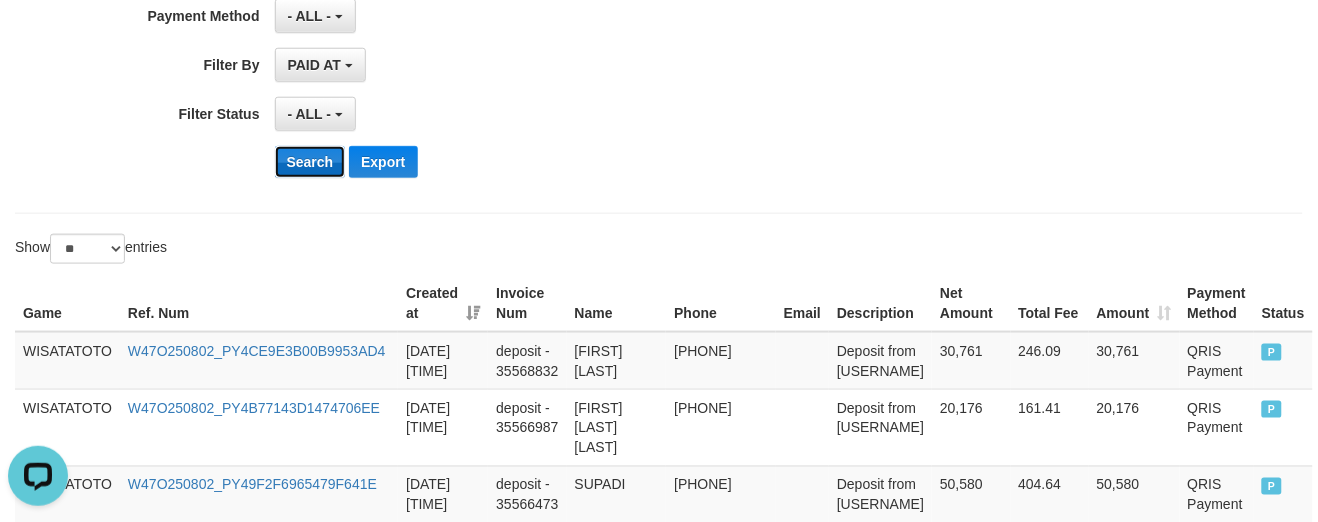 click on "Search" at bounding box center (310, 162) 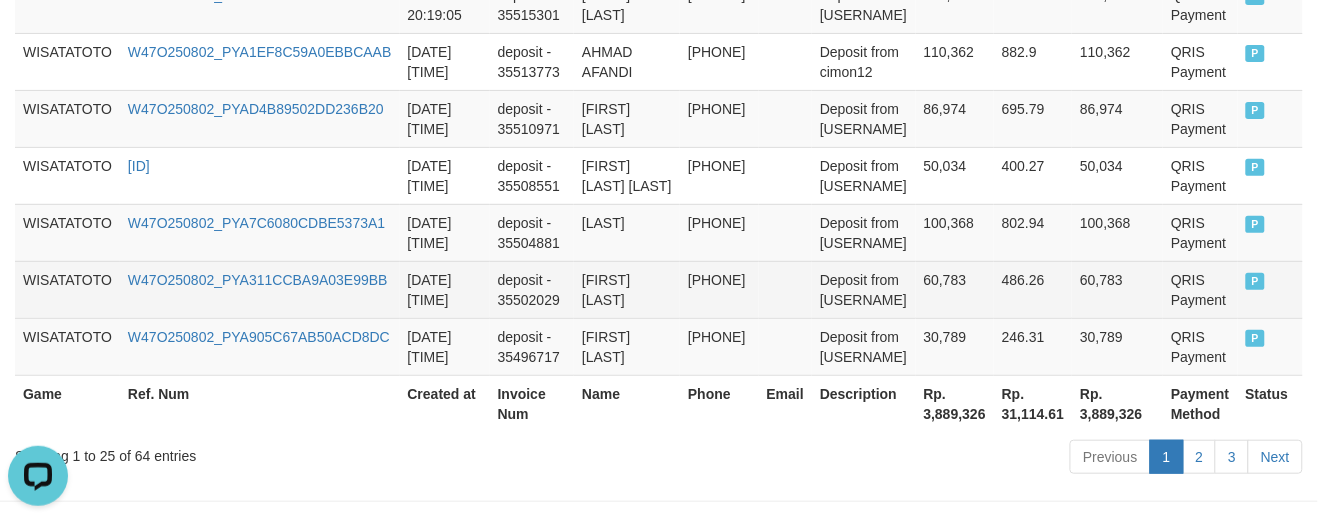 scroll, scrollTop: 1908, scrollLeft: 0, axis: vertical 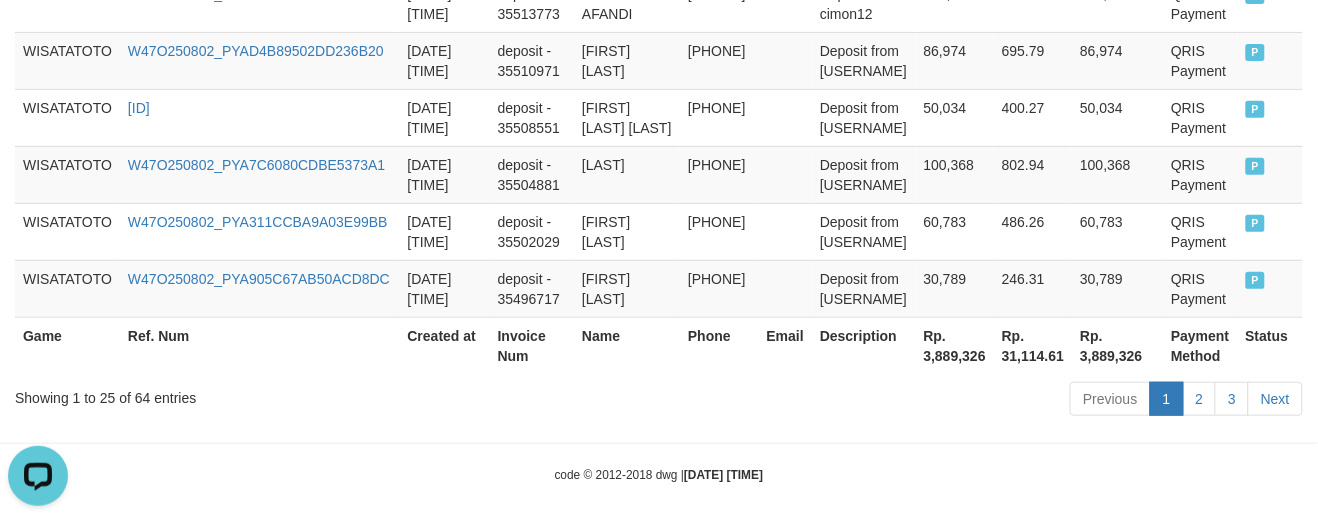 click on "Showing 1 to 25 of 64 entries Previous 1 2 3 Next" at bounding box center (659, 401) 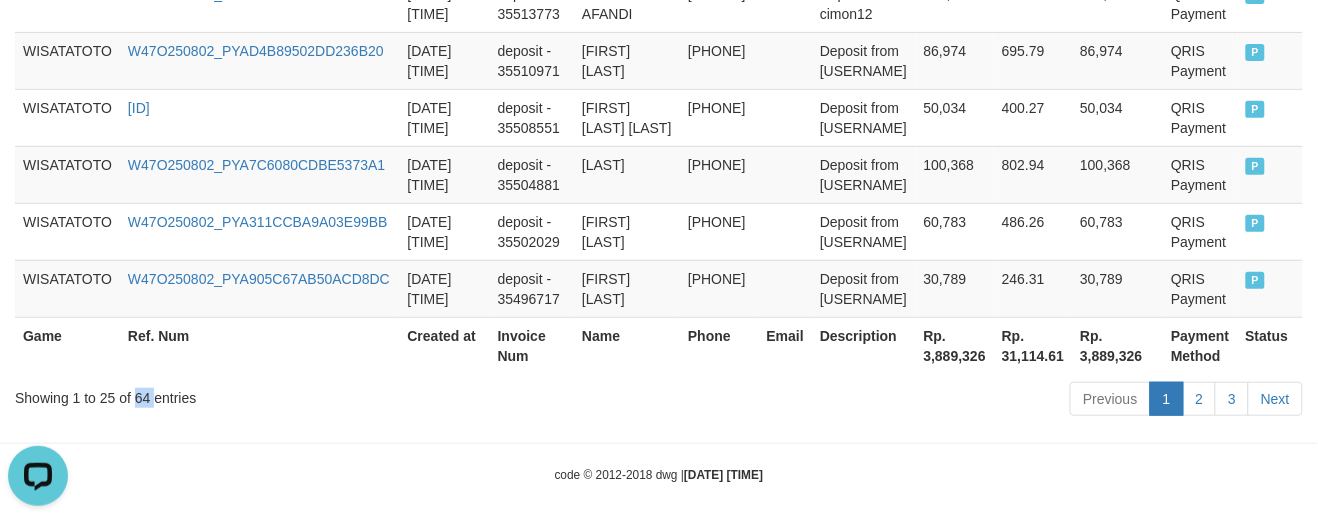 click on "Showing 1 to 25 of 64 entries" at bounding box center (274, 394) 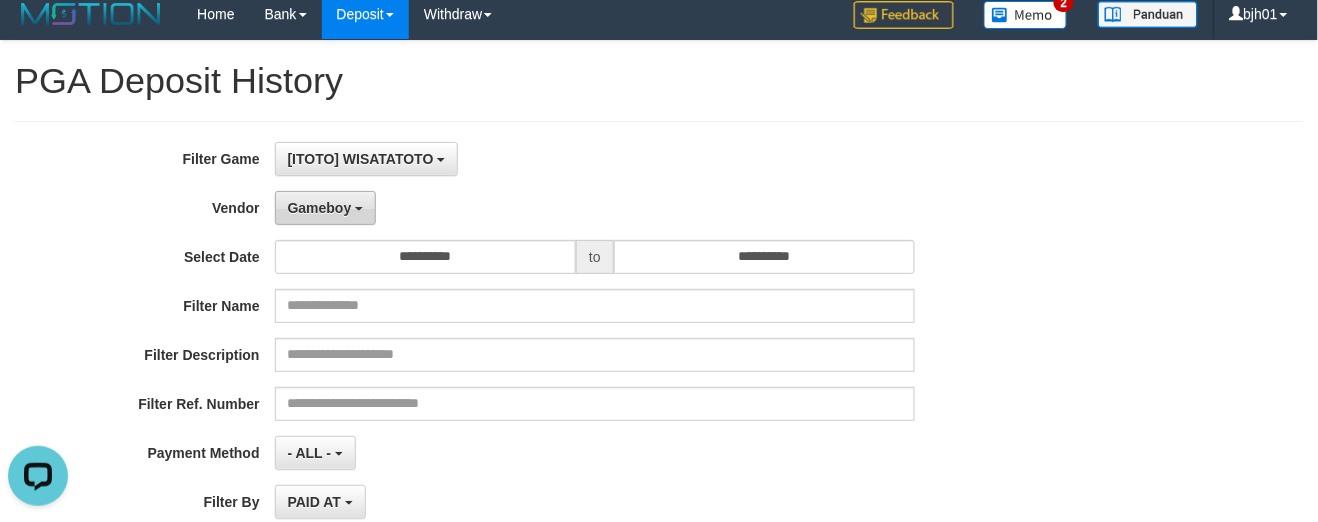 scroll, scrollTop: 0, scrollLeft: 0, axis: both 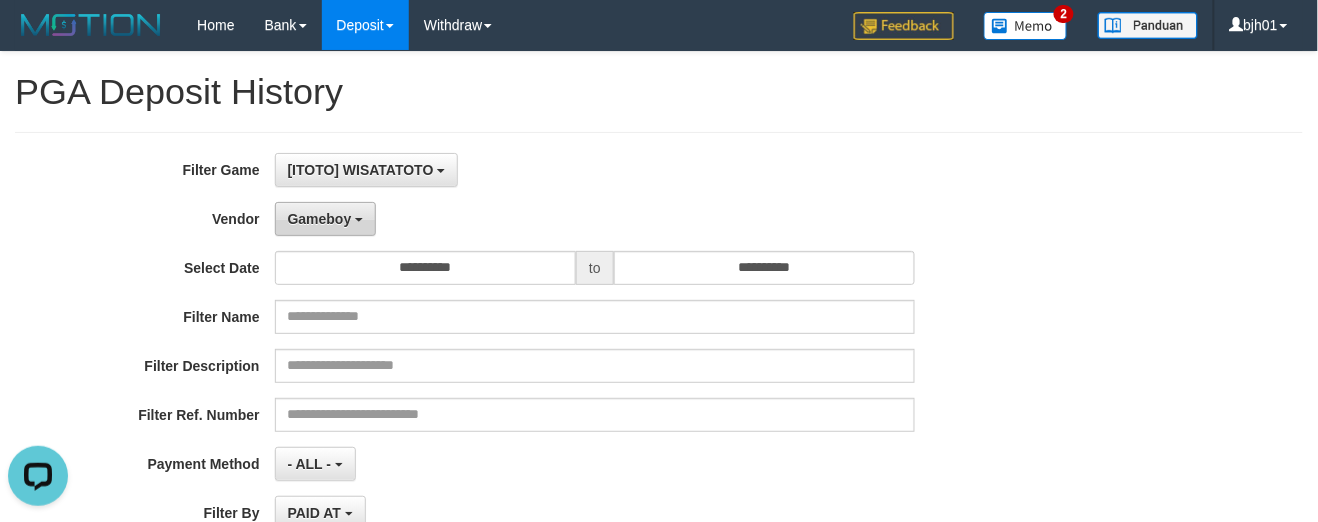 click on "Gameboy" at bounding box center (320, 219) 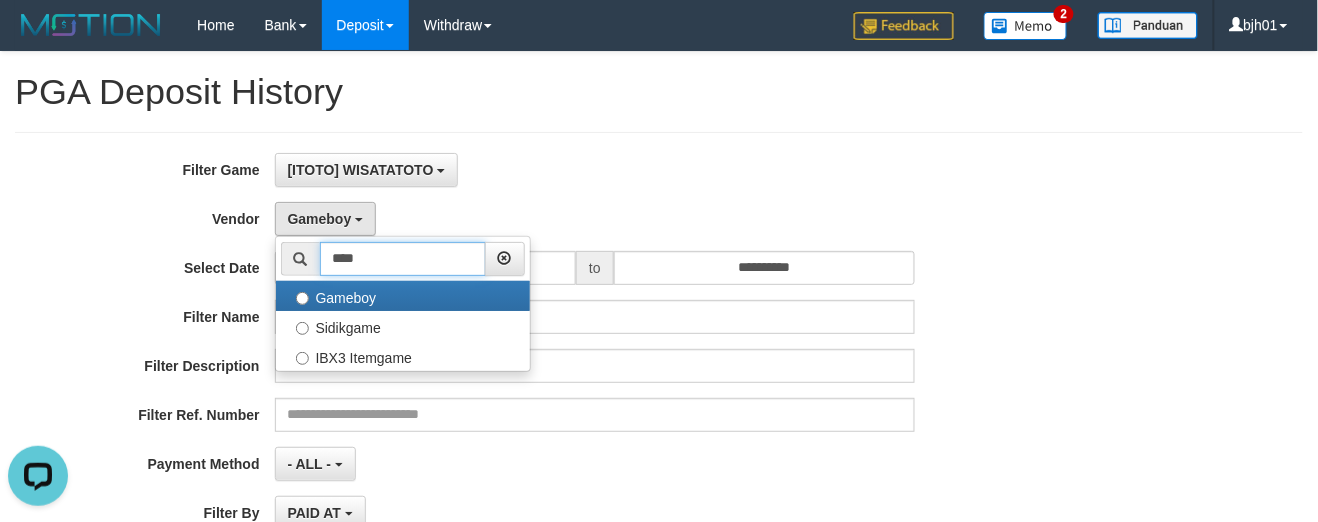 click on "****" at bounding box center [403, 259] 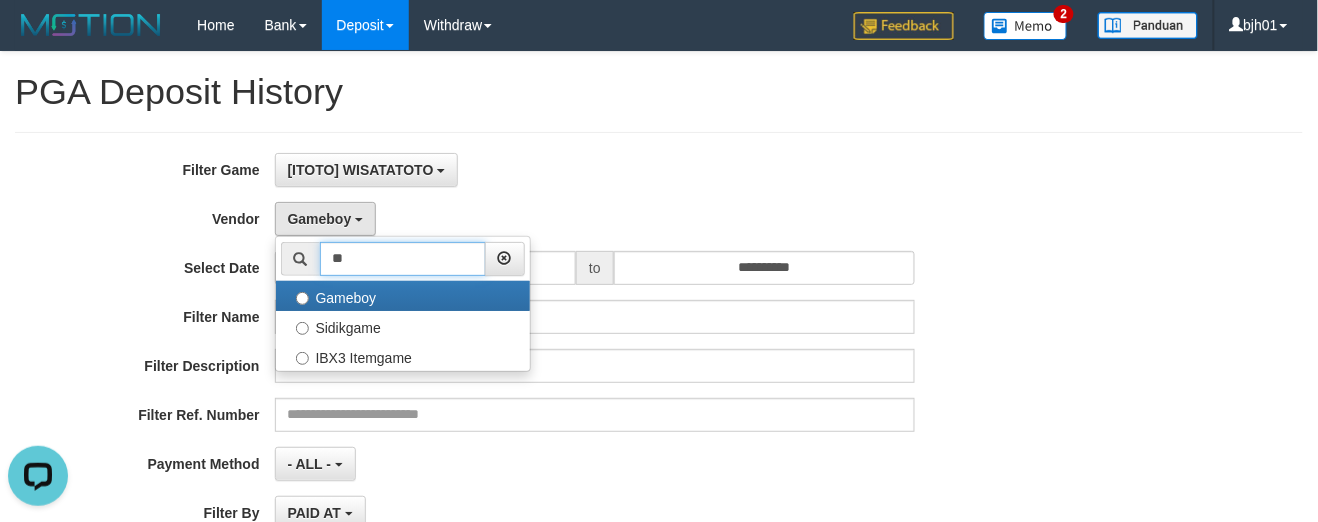 type on "*" 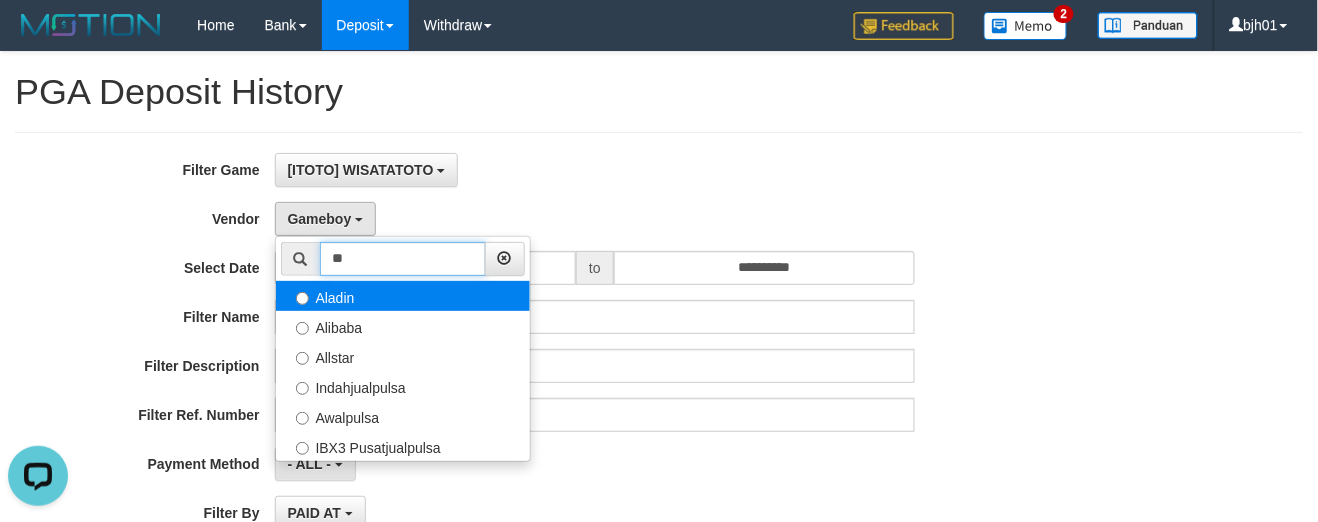 type on "**" 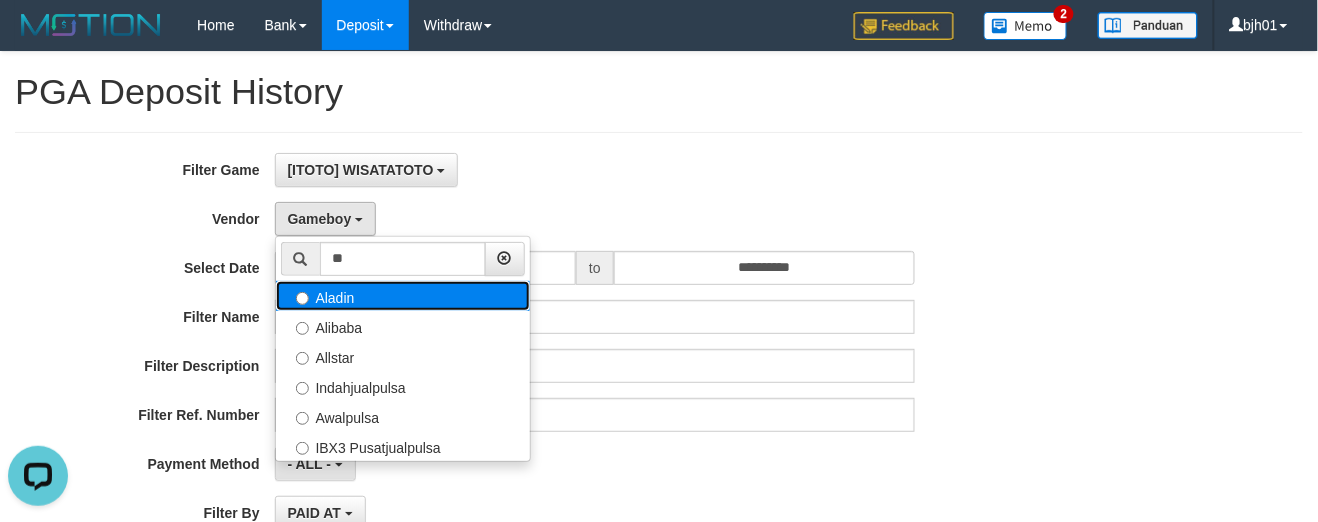 click on "Aladin" at bounding box center (403, 296) 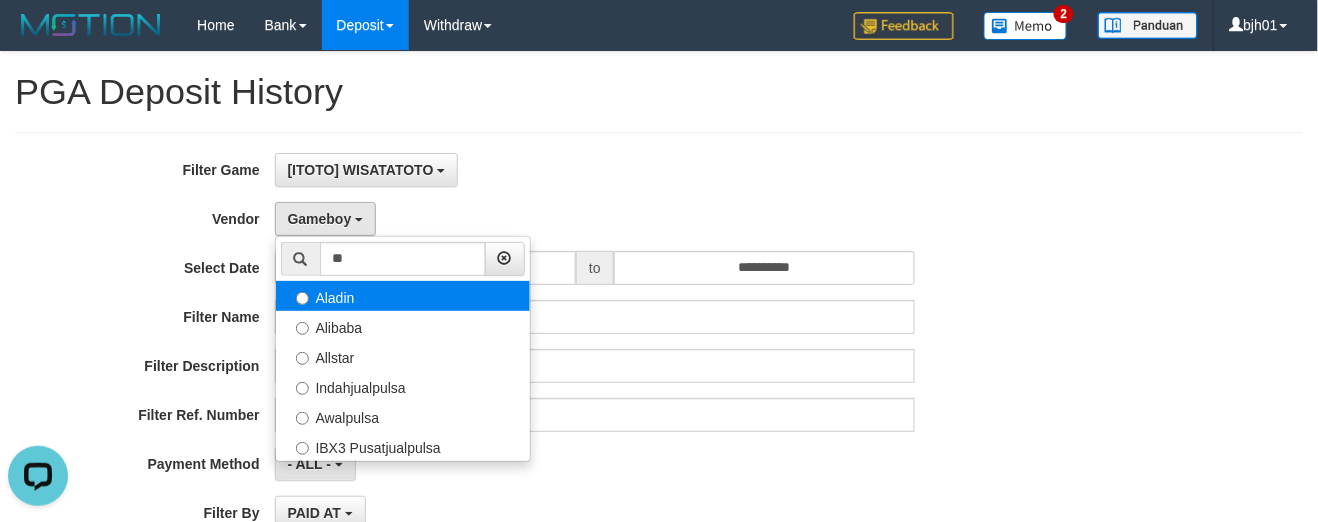 select on "**********" 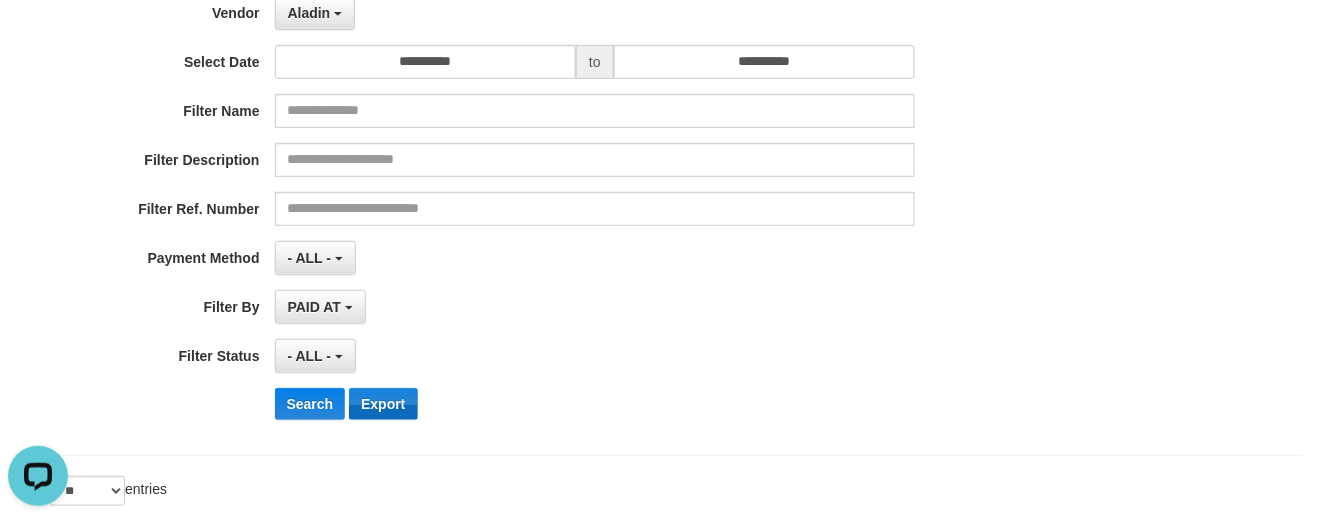 scroll, scrollTop: 250, scrollLeft: 0, axis: vertical 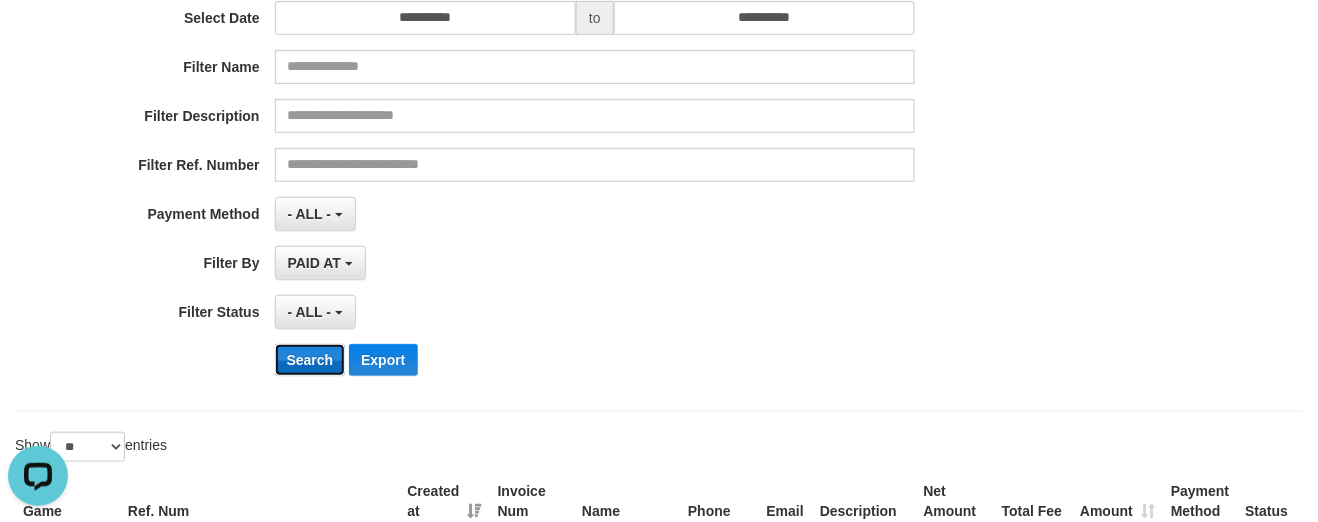 click on "Search" at bounding box center (310, 360) 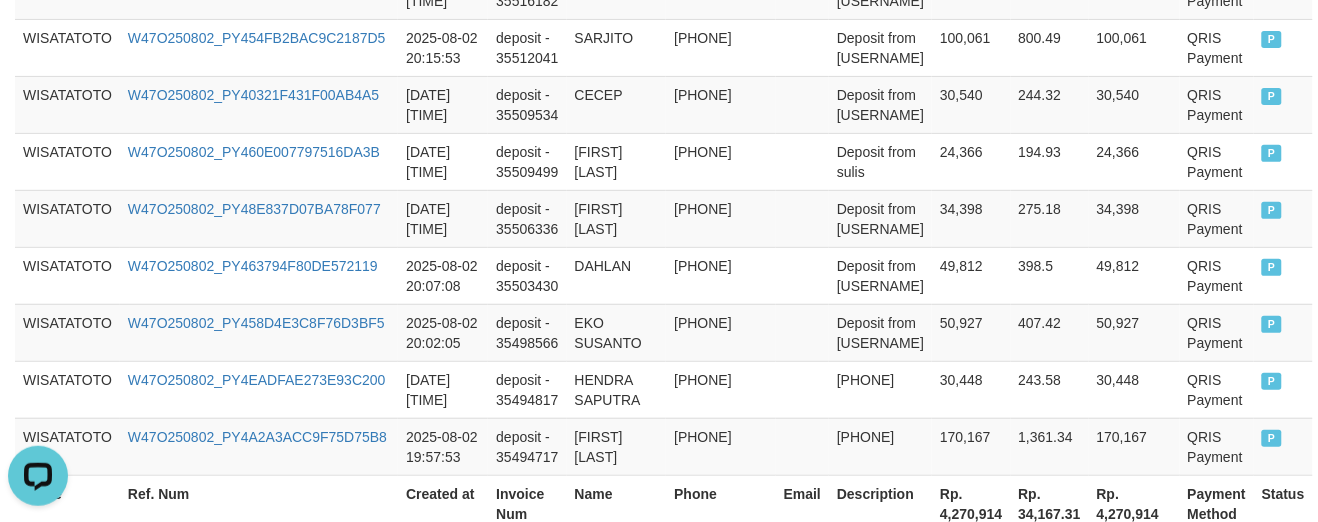 scroll, scrollTop: 1948, scrollLeft: 0, axis: vertical 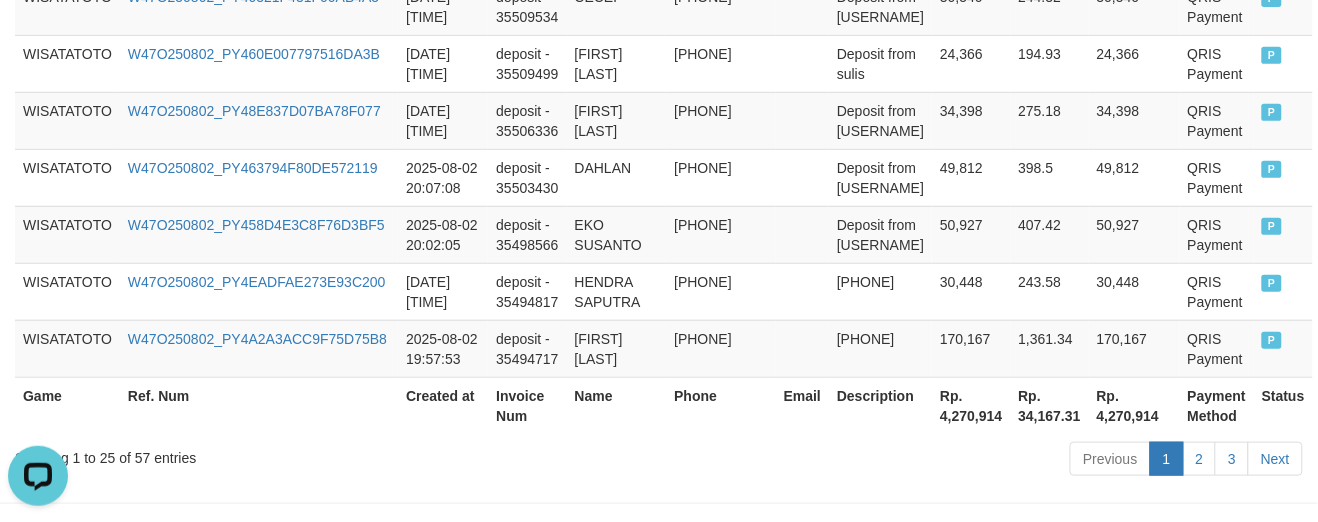 click on "Showing 1 to 25 of 57 entries" at bounding box center [274, 454] 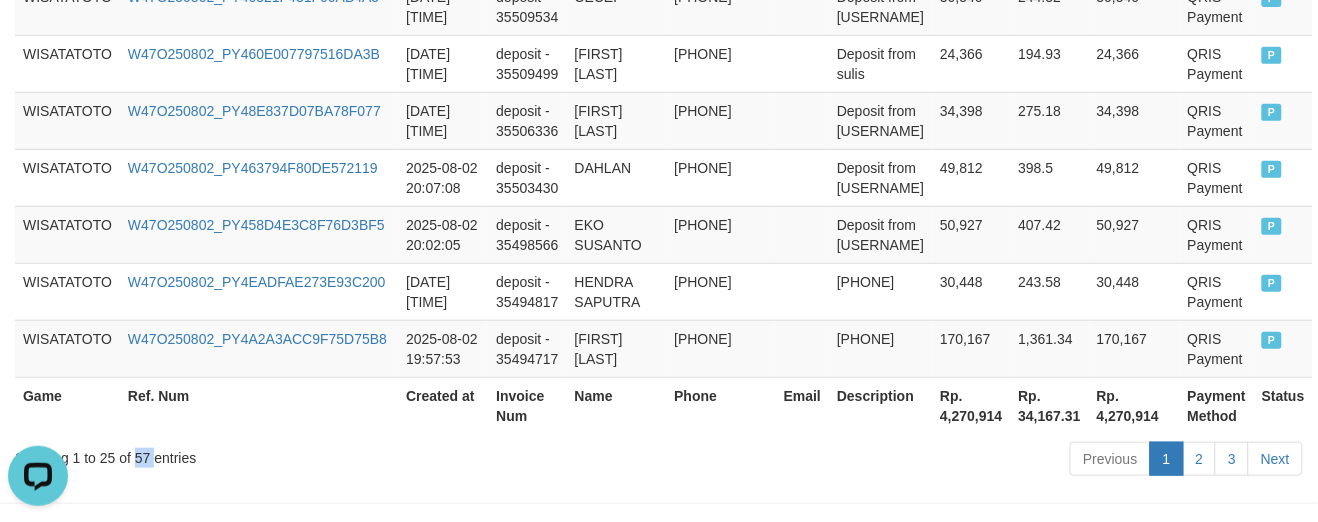click on "Showing 1 to 25 of 57 entries" at bounding box center (274, 454) 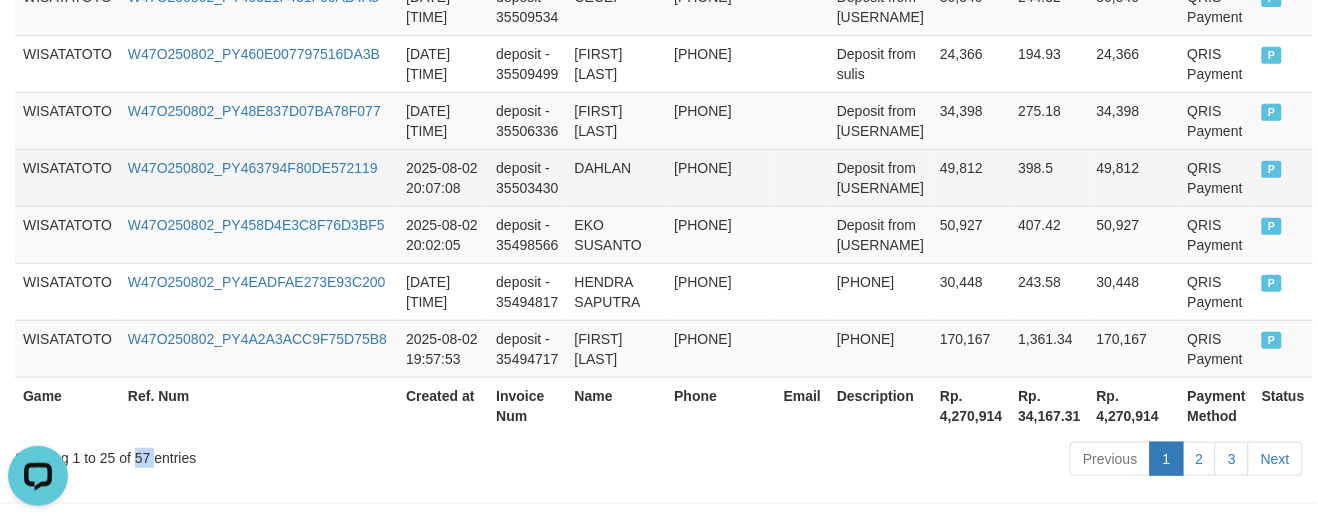 copy on "57" 